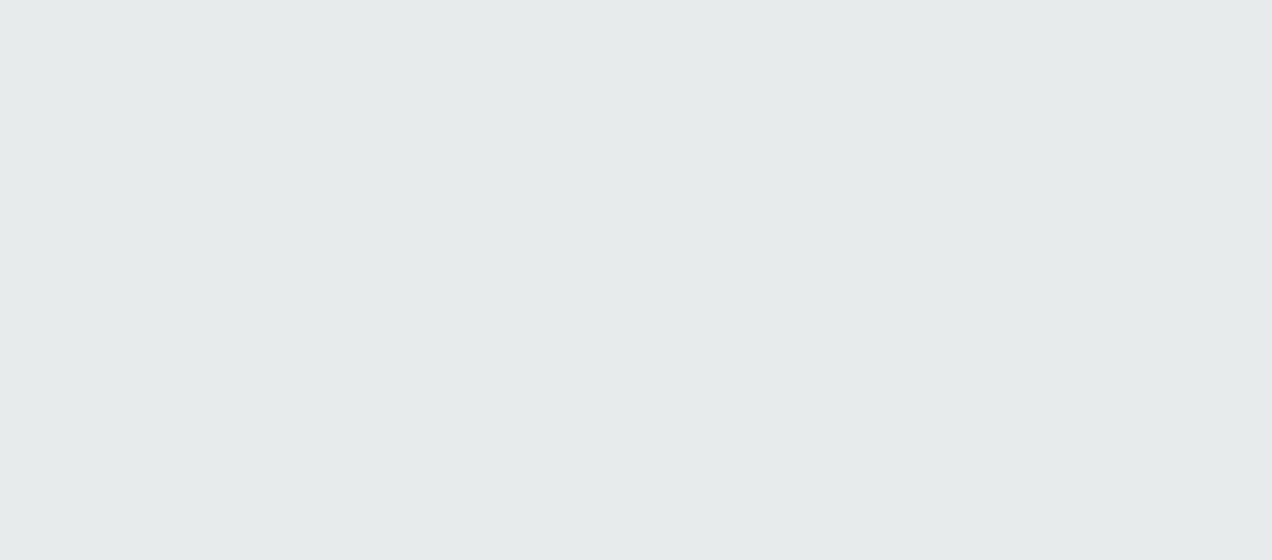 scroll, scrollTop: 0, scrollLeft: 0, axis: both 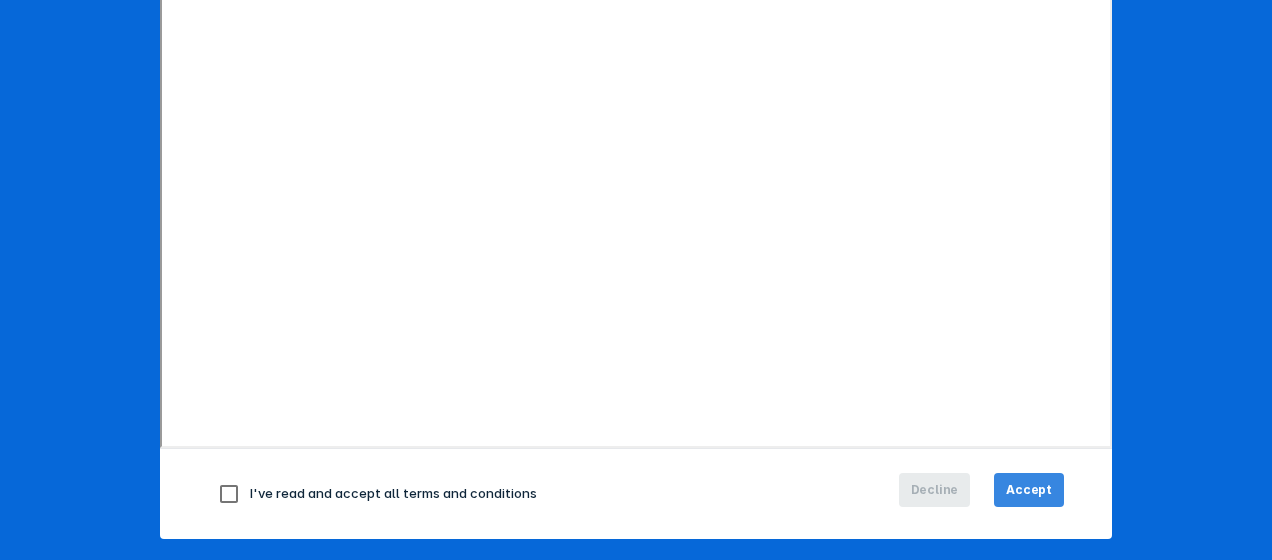 click on "Accept" at bounding box center (1029, 490) 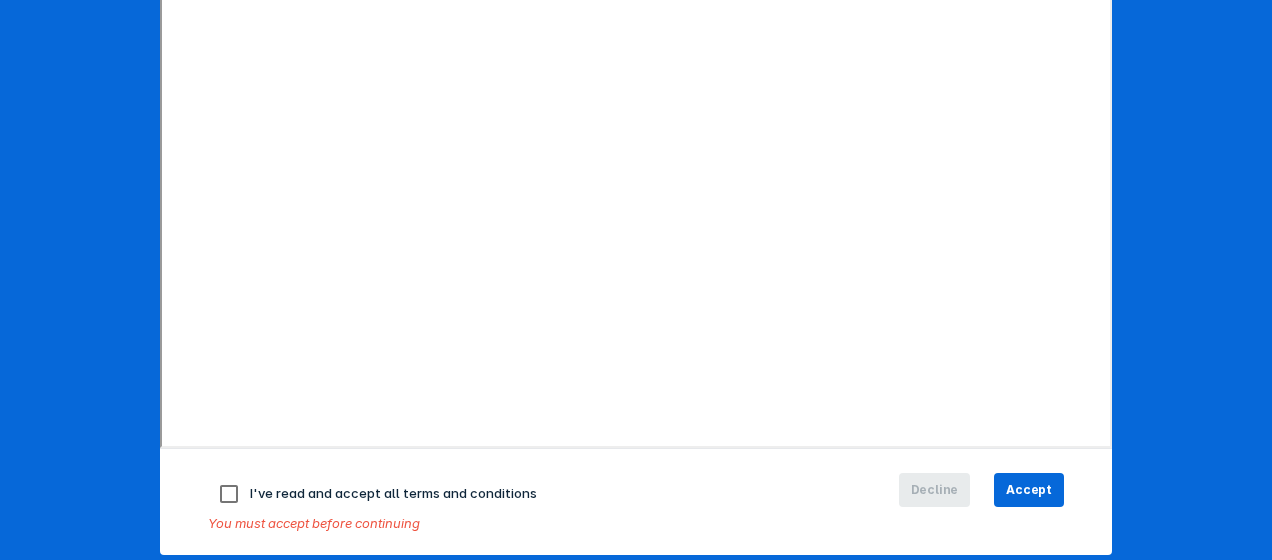 click at bounding box center (229, 494) 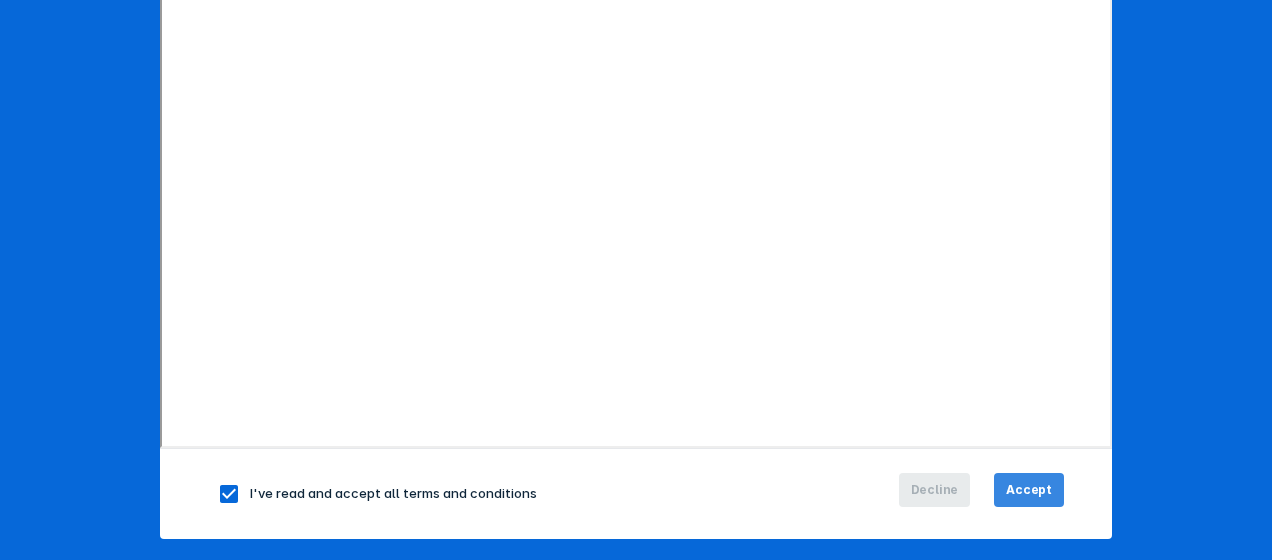 click on "Accept" at bounding box center (1029, 490) 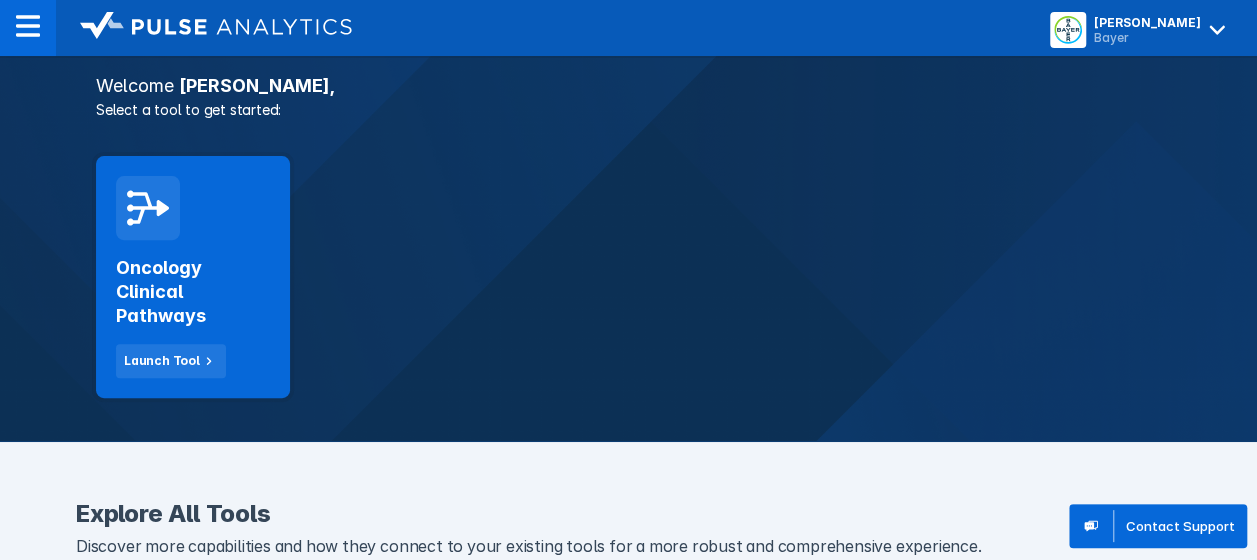 scroll, scrollTop: 238, scrollLeft: 0, axis: vertical 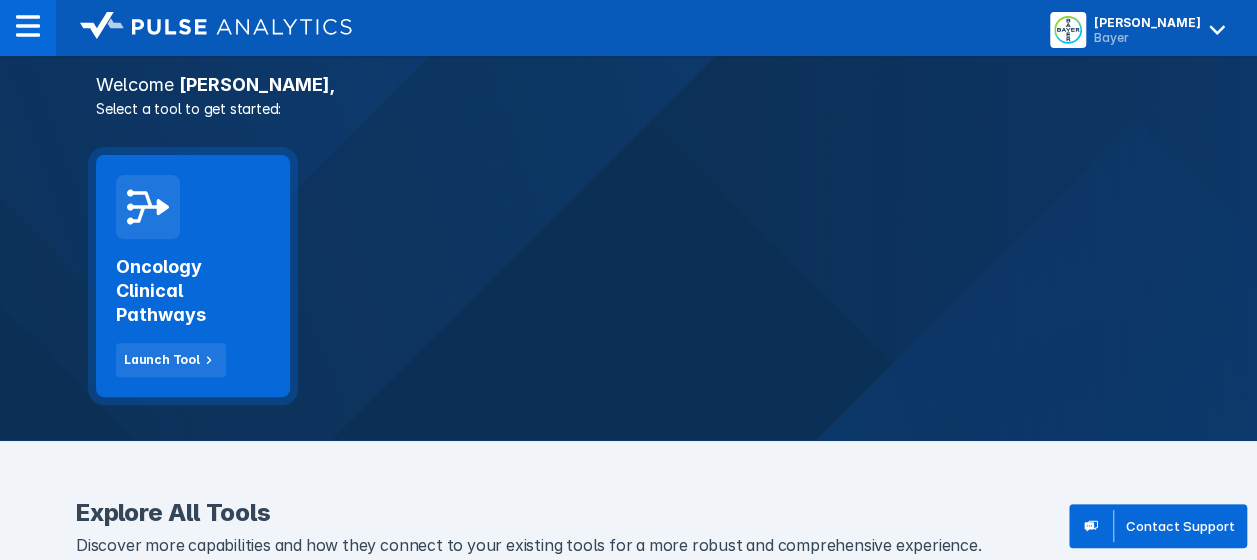 click on "Oncology Clinical Pathways" at bounding box center (193, 291) 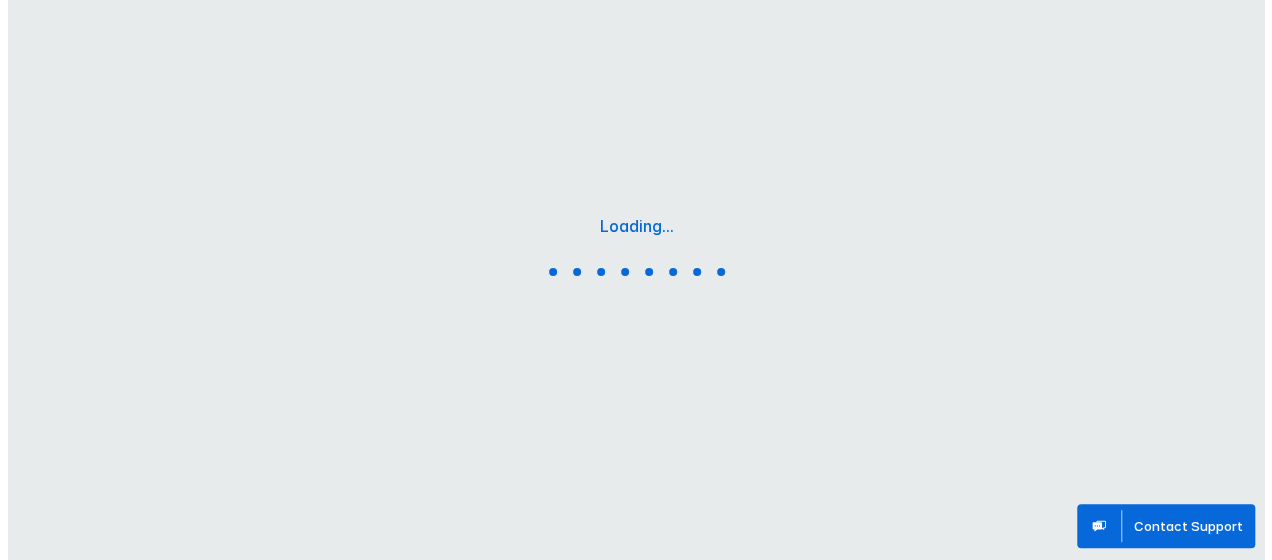 scroll, scrollTop: 0, scrollLeft: 0, axis: both 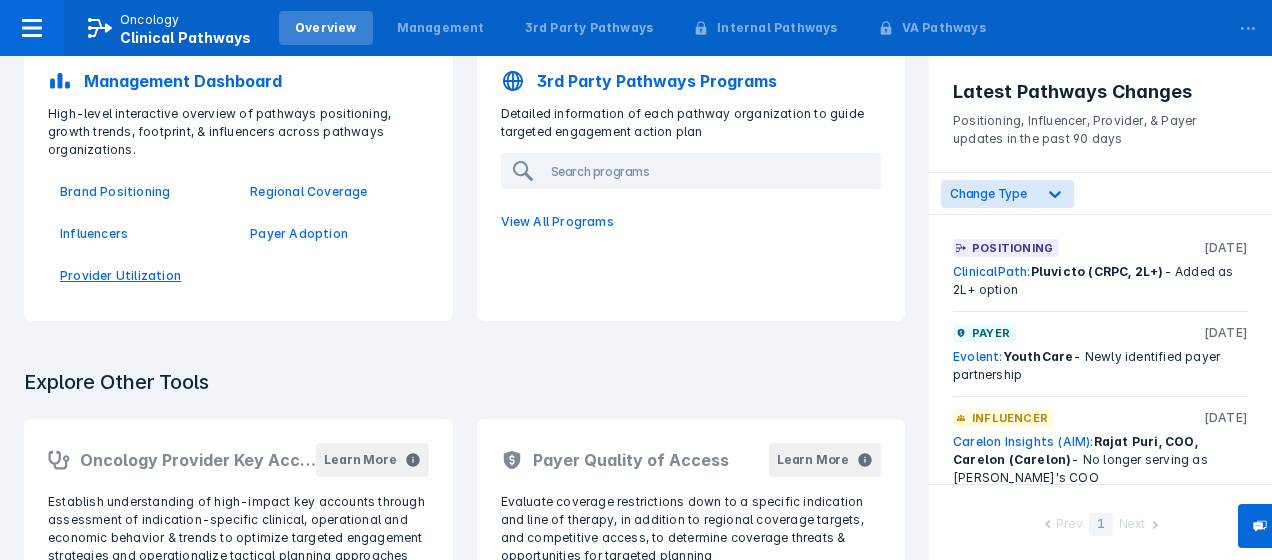 click on "Provider Utilization" at bounding box center (143, 276) 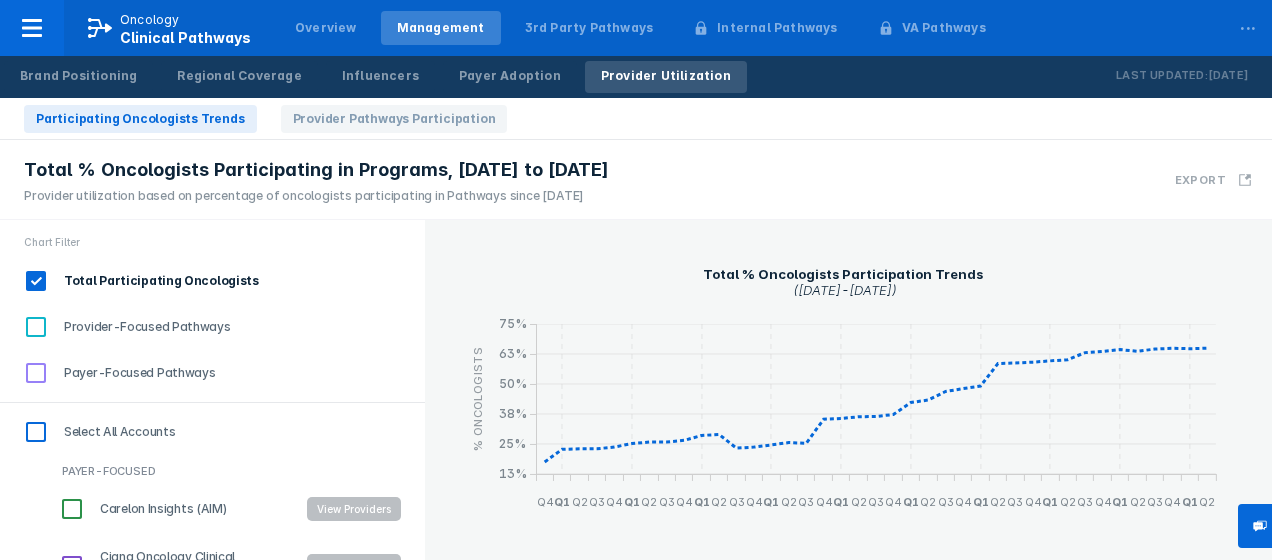 drag, startPoint x: 426, startPoint y: 283, endPoint x: 428, endPoint y: 379, distance: 96.02083 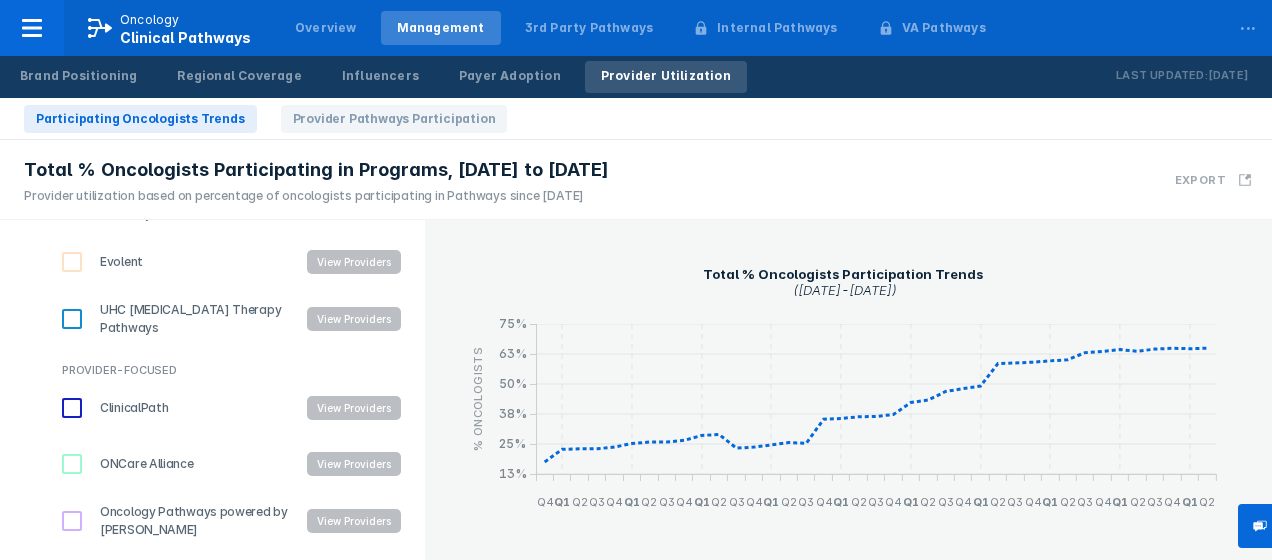 scroll, scrollTop: 463, scrollLeft: 0, axis: vertical 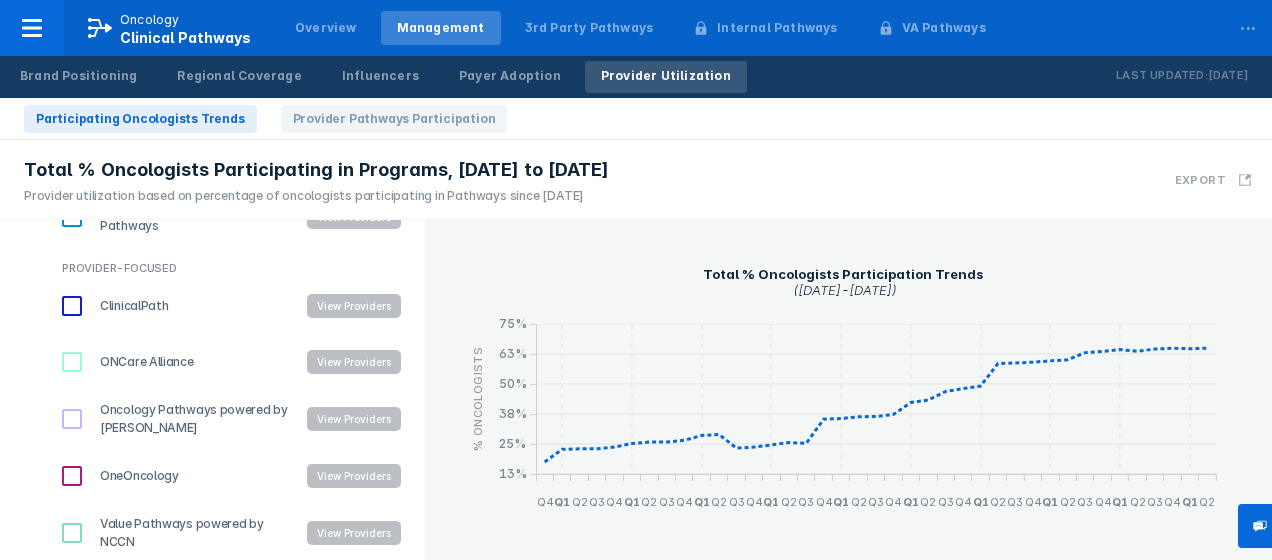 click on "ClinicalPath" at bounding box center (72, 306) 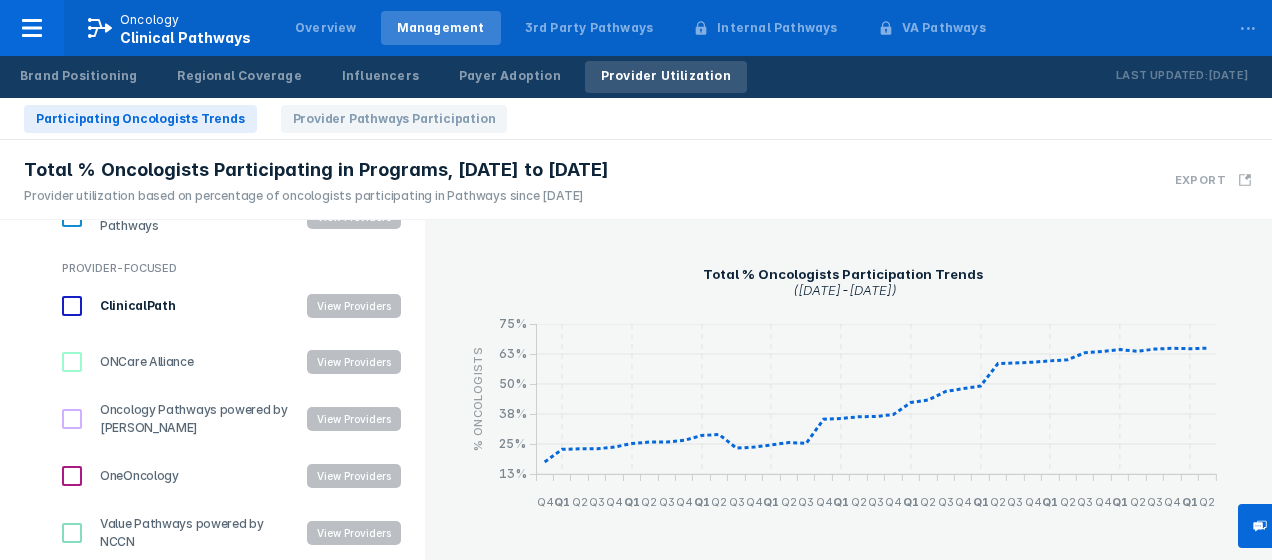 checkbox on "true" 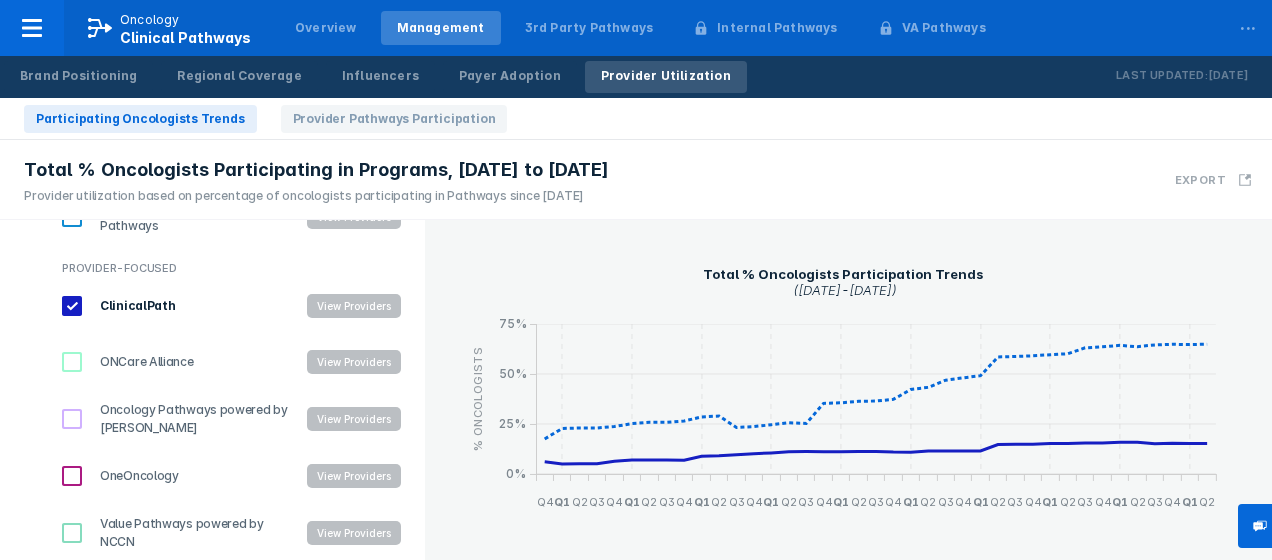click on "View Providers" at bounding box center [354, 306] 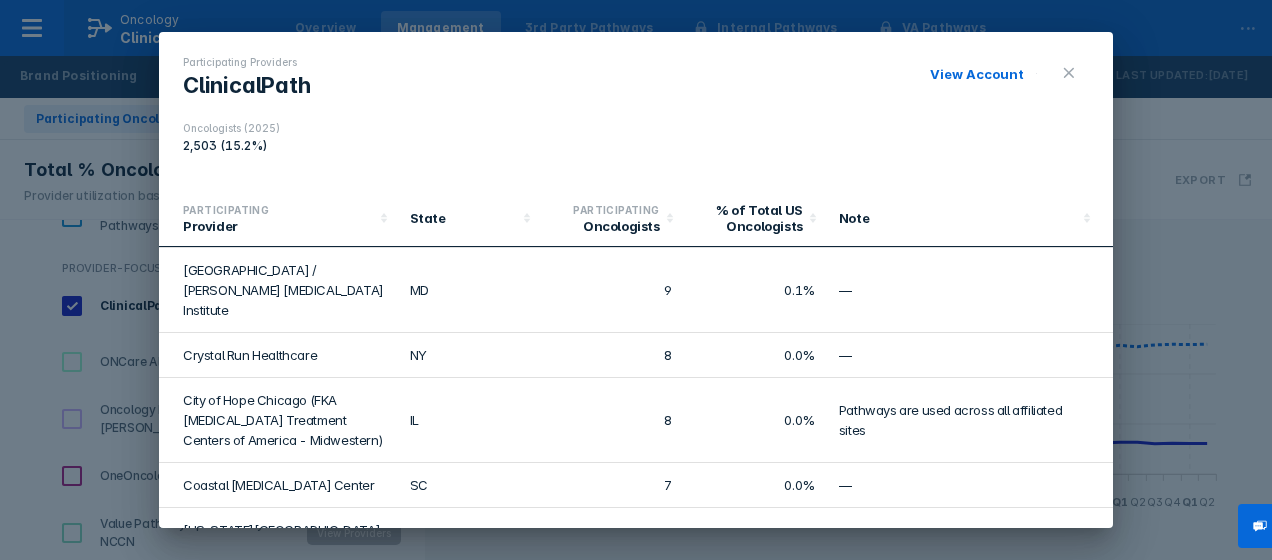 scroll, scrollTop: 3435, scrollLeft: 0, axis: vertical 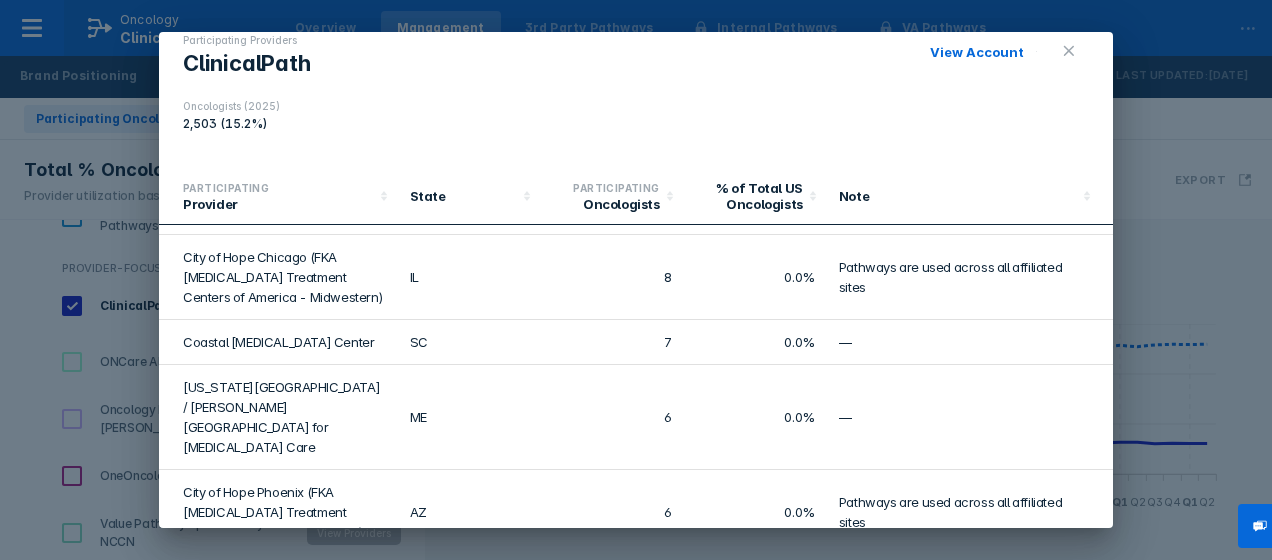 click on "View Account" at bounding box center [977, 52] 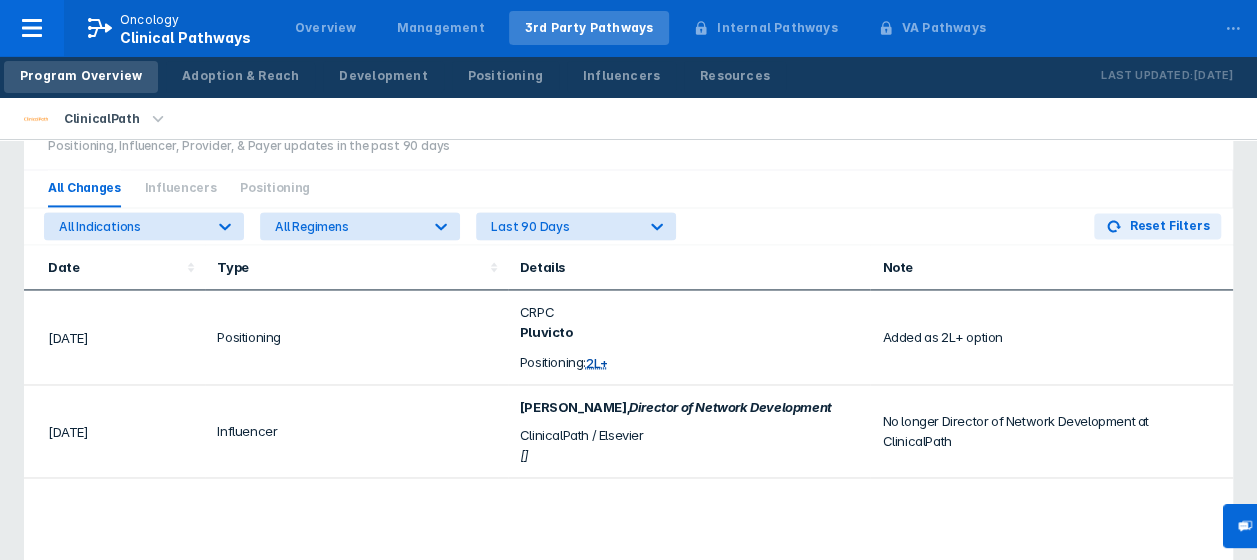 scroll, scrollTop: 1394, scrollLeft: 0, axis: vertical 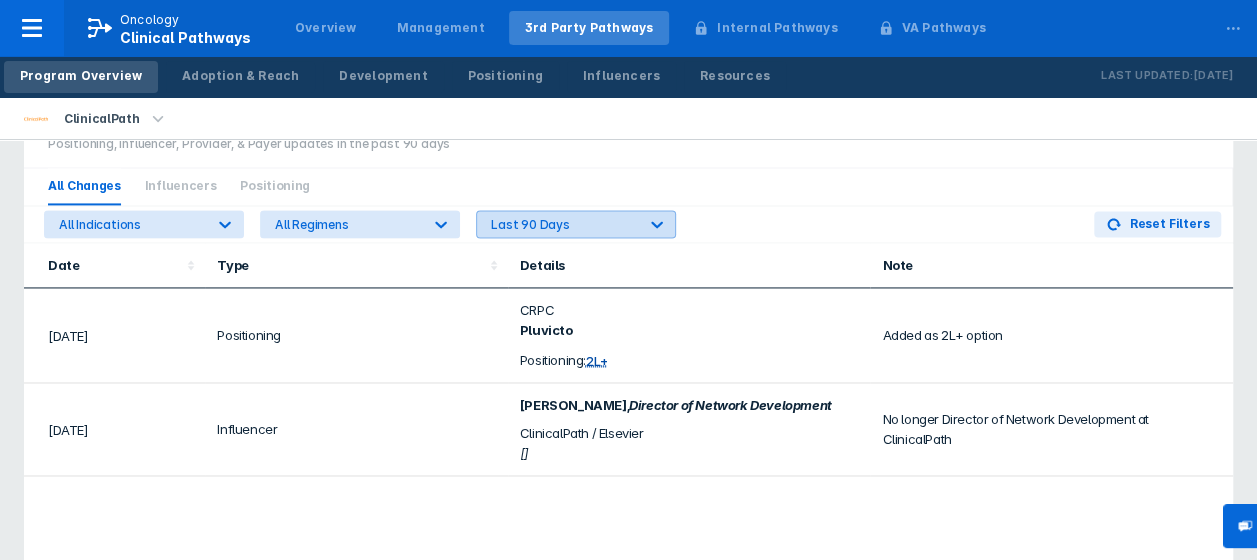 click 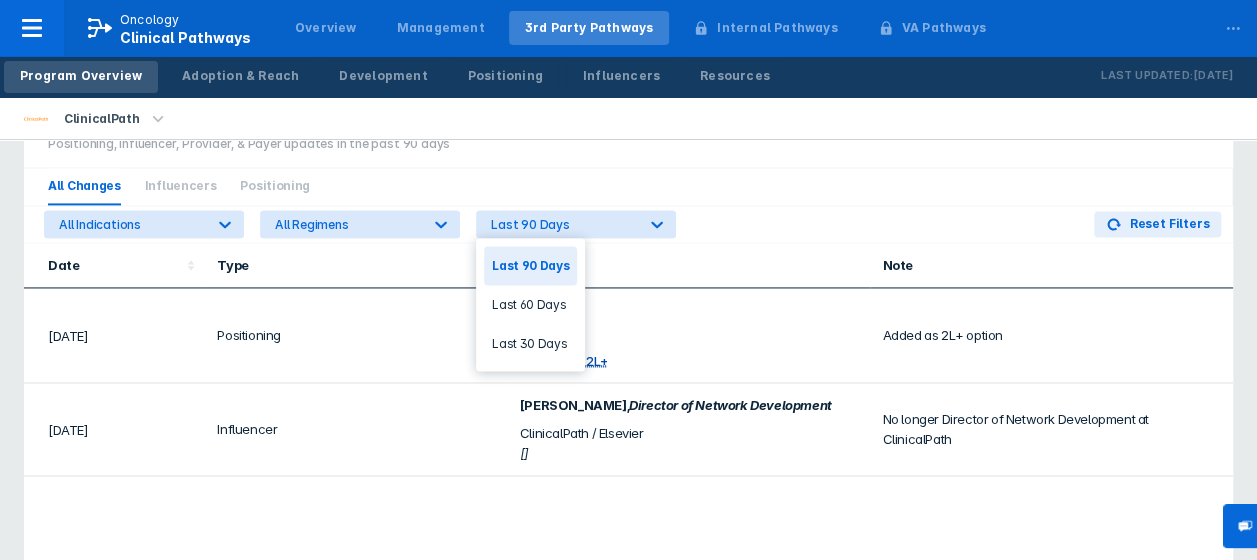 click on "Details" at bounding box center [689, 265] 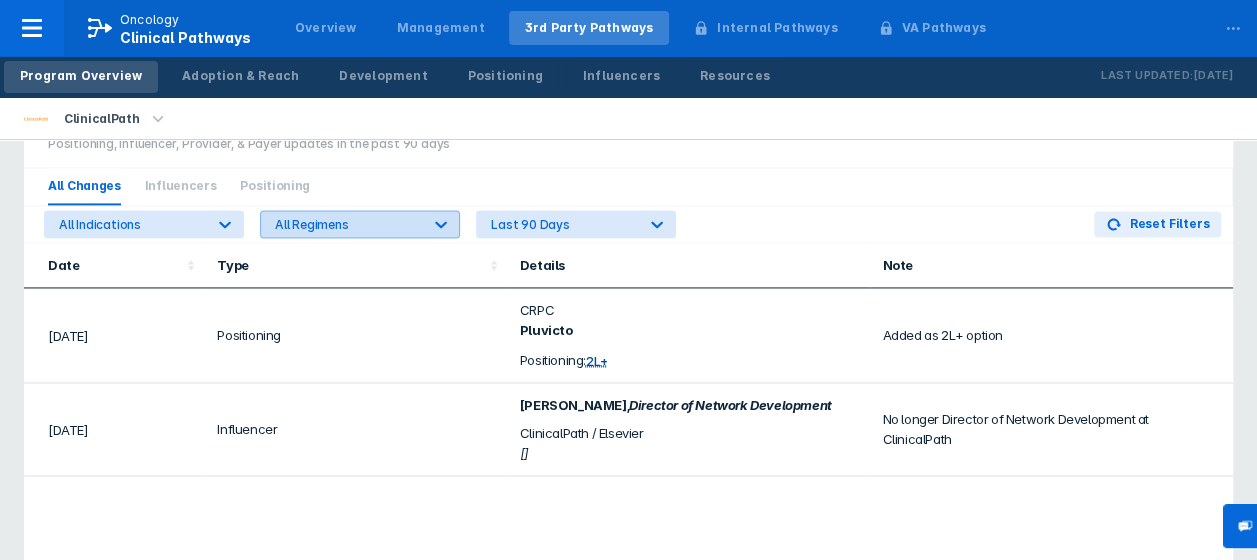 click 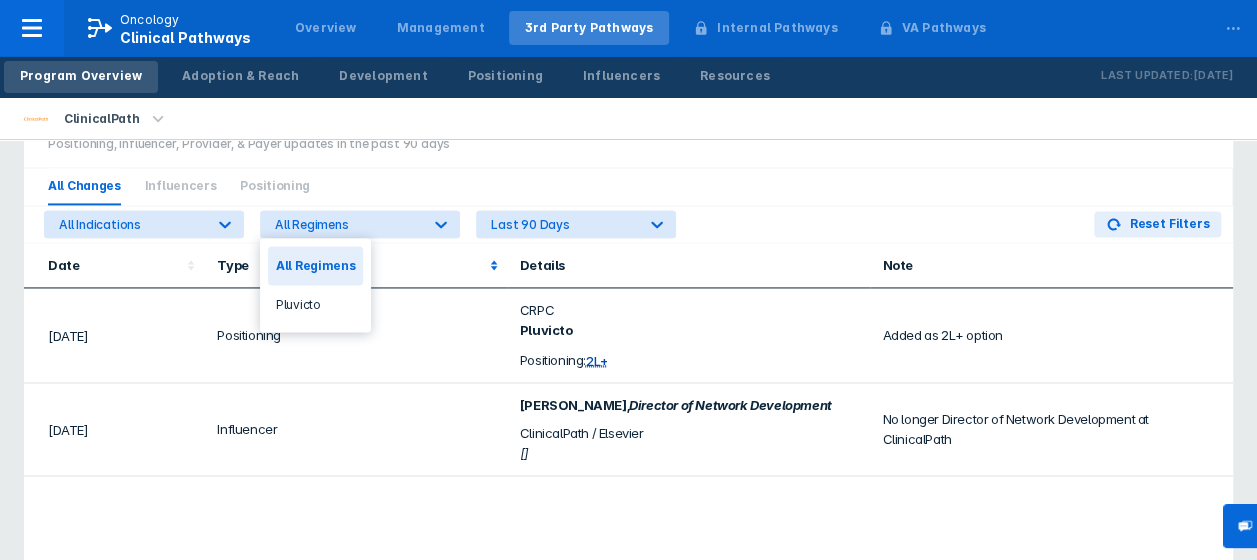 click on "Type" at bounding box center [350, 265] 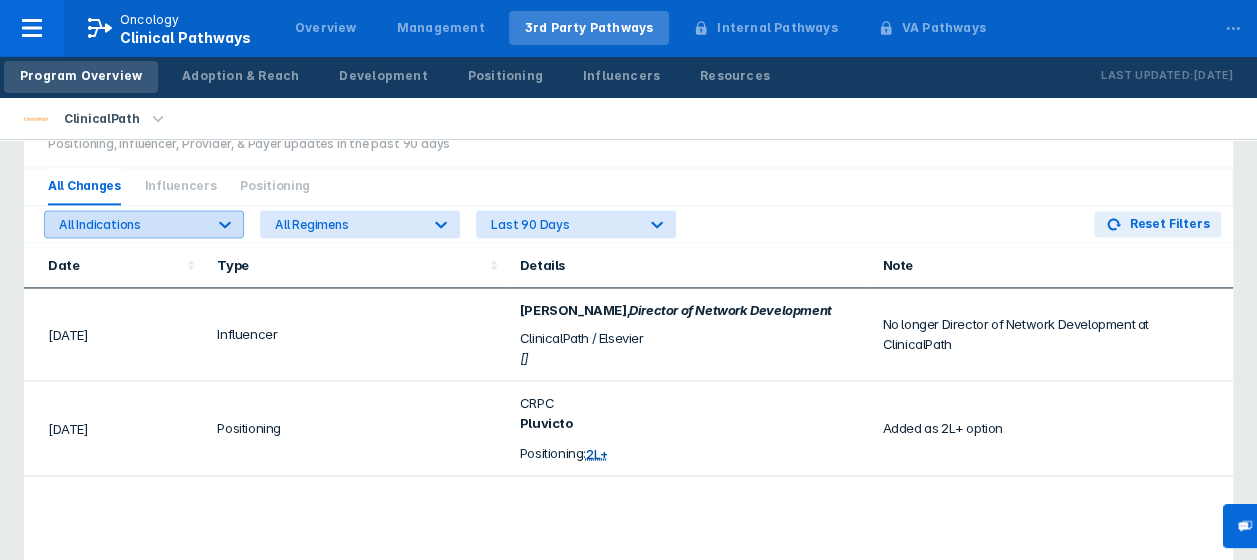 click 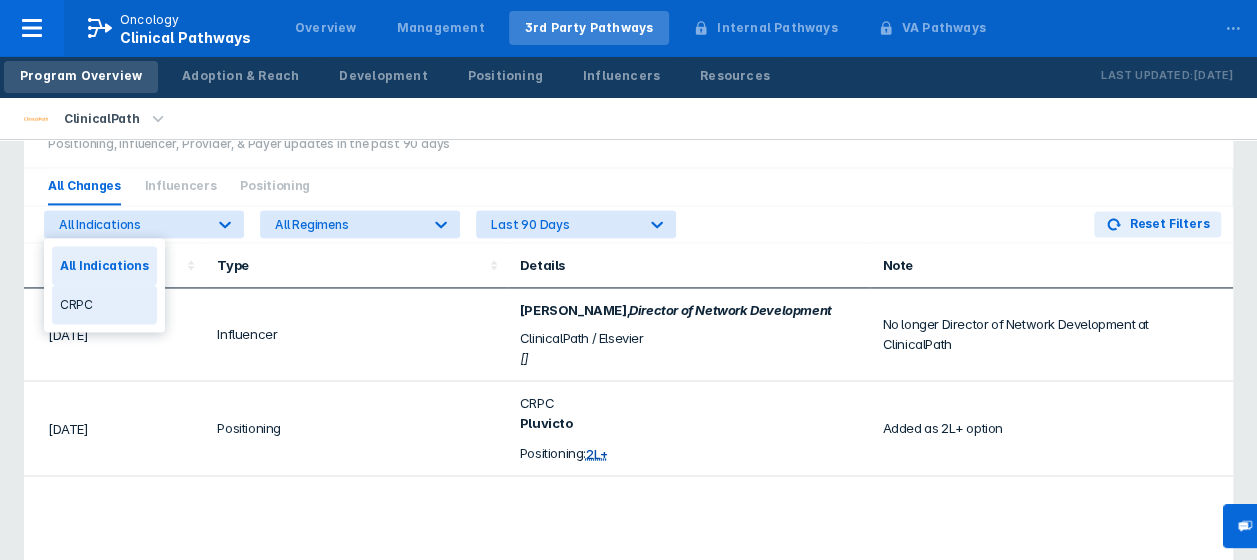 click on "CRPC" at bounding box center [104, 304] 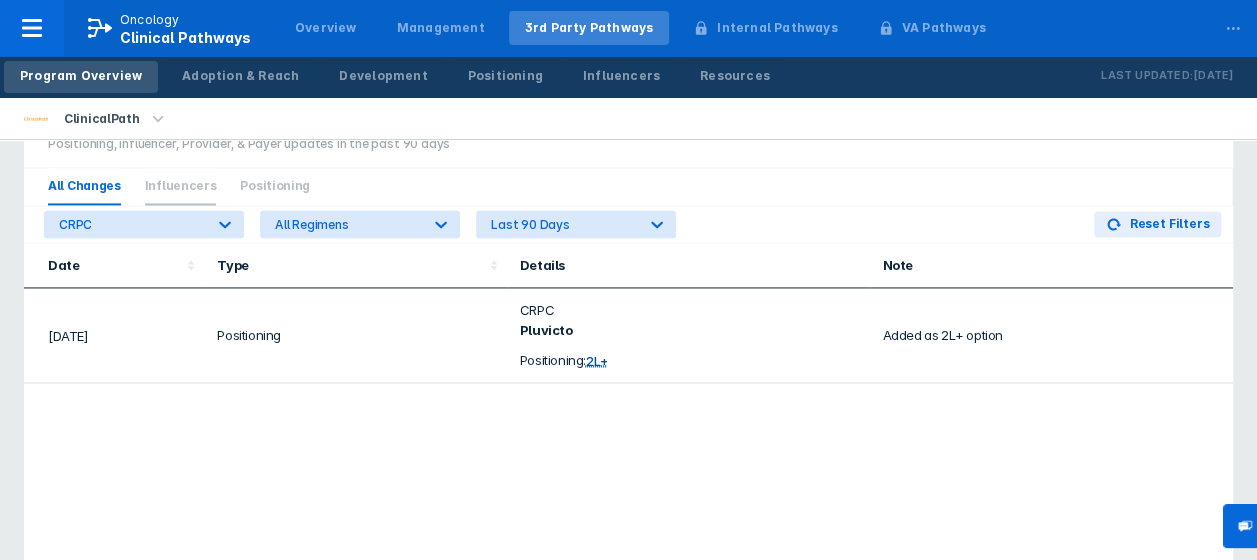 click on "Influencers" at bounding box center (181, 186) 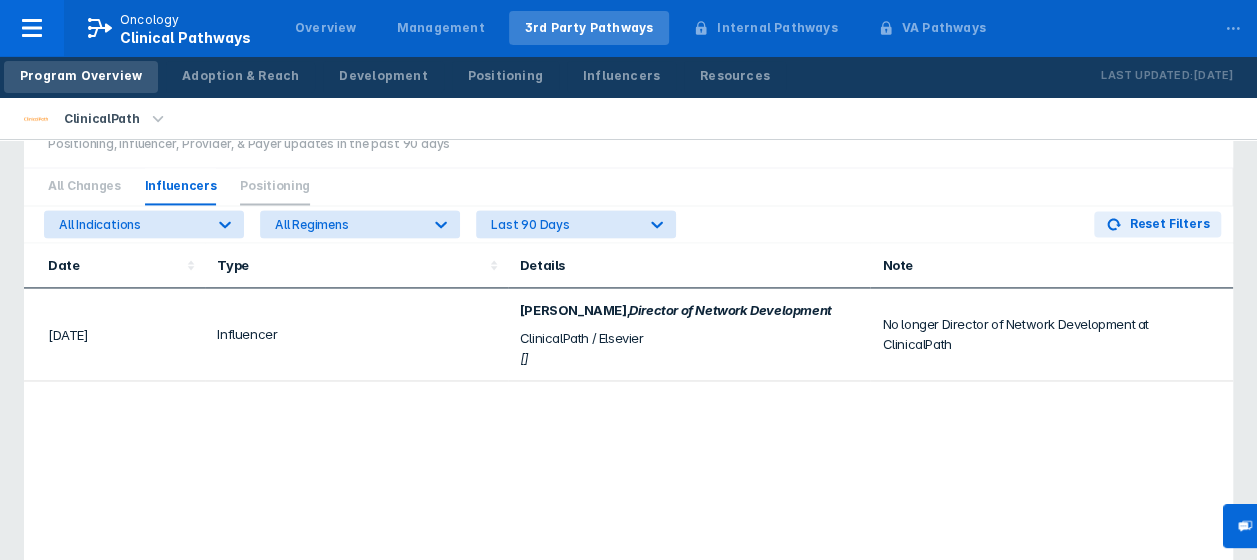 click on "Positioning" at bounding box center [275, 186] 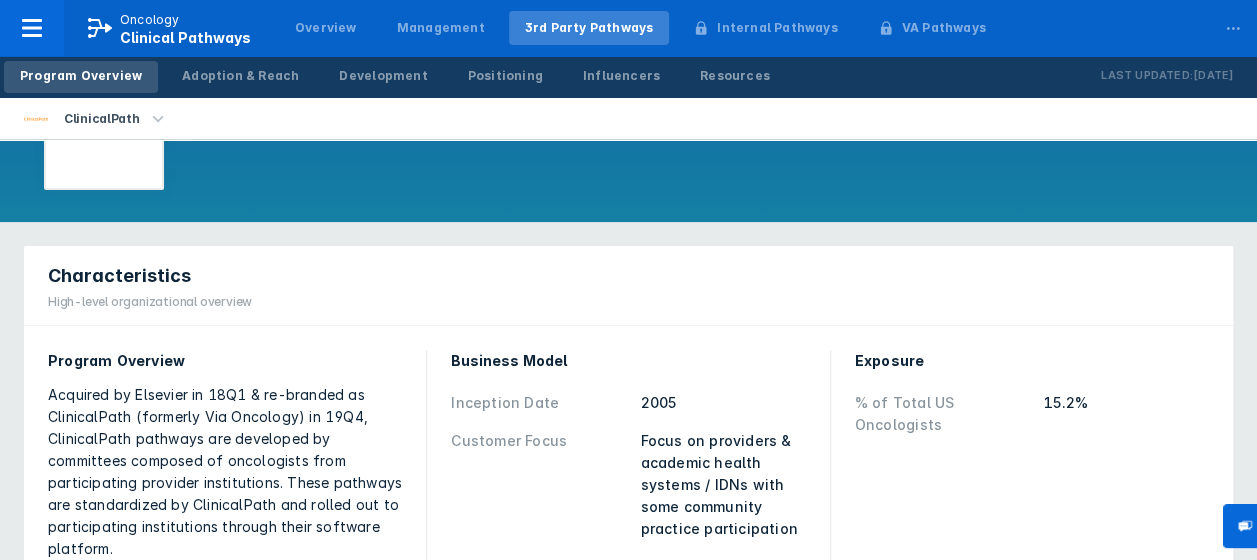 scroll, scrollTop: 0, scrollLeft: 0, axis: both 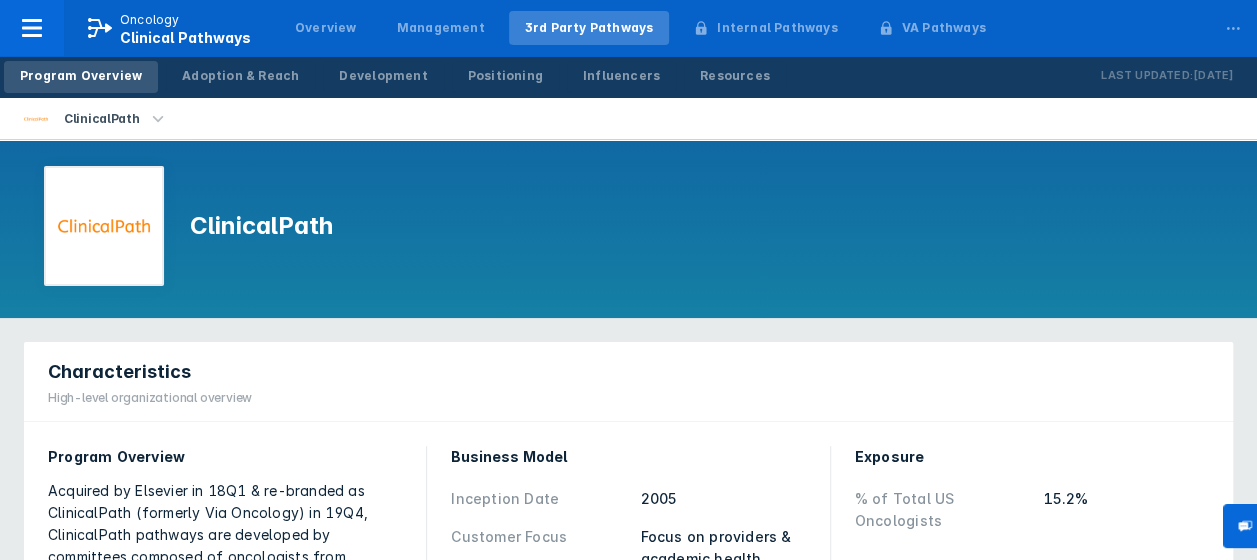 click 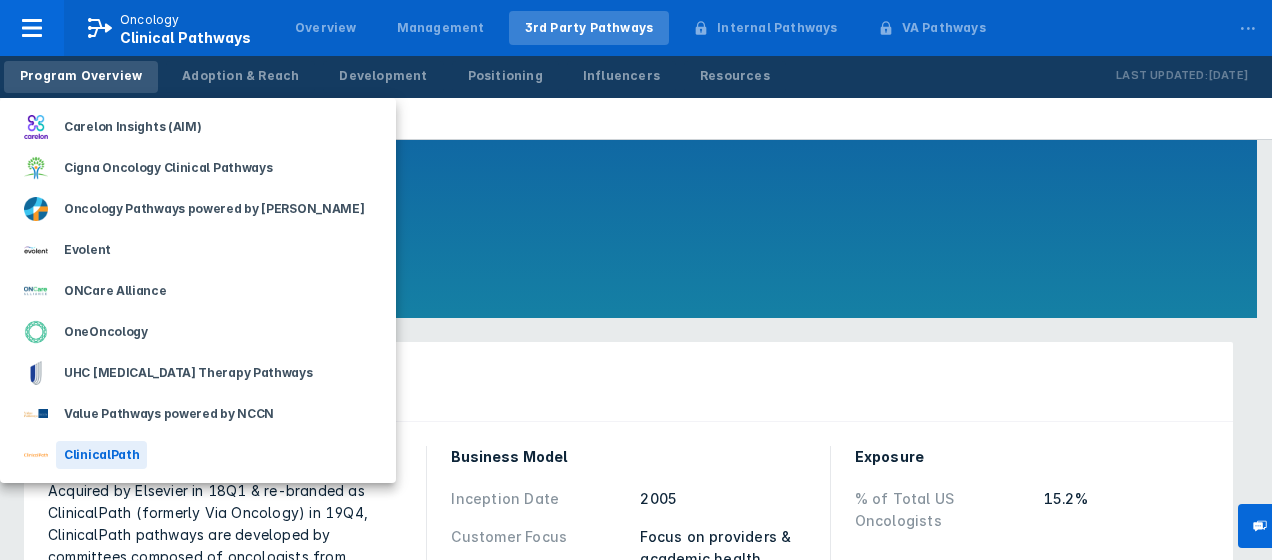 click on "ClinicalPath" at bounding box center (101, 455) 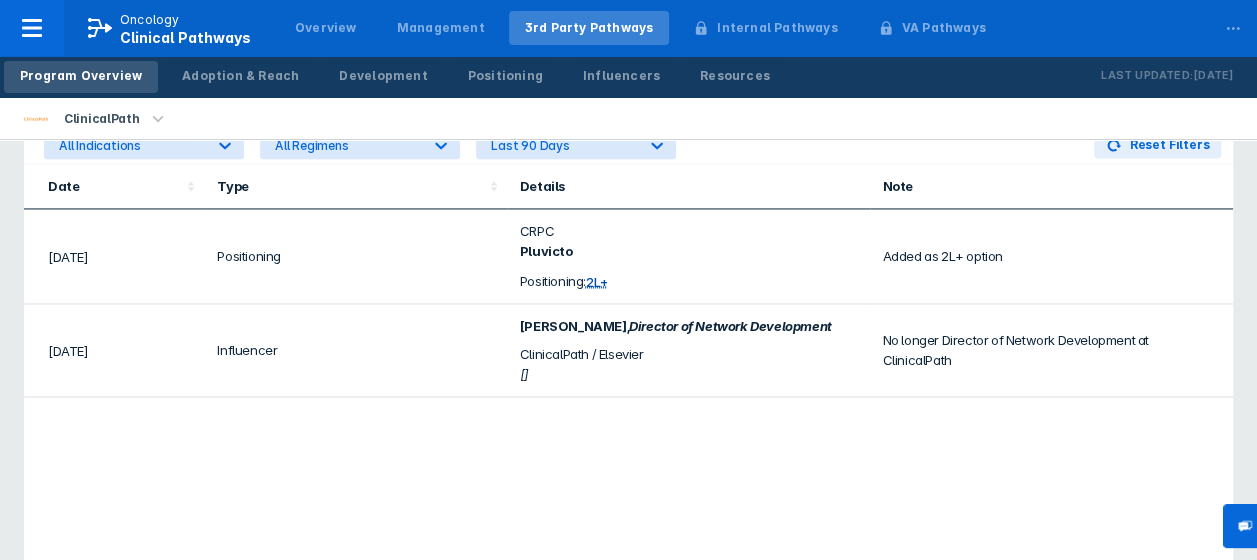 scroll, scrollTop: 1382, scrollLeft: 0, axis: vertical 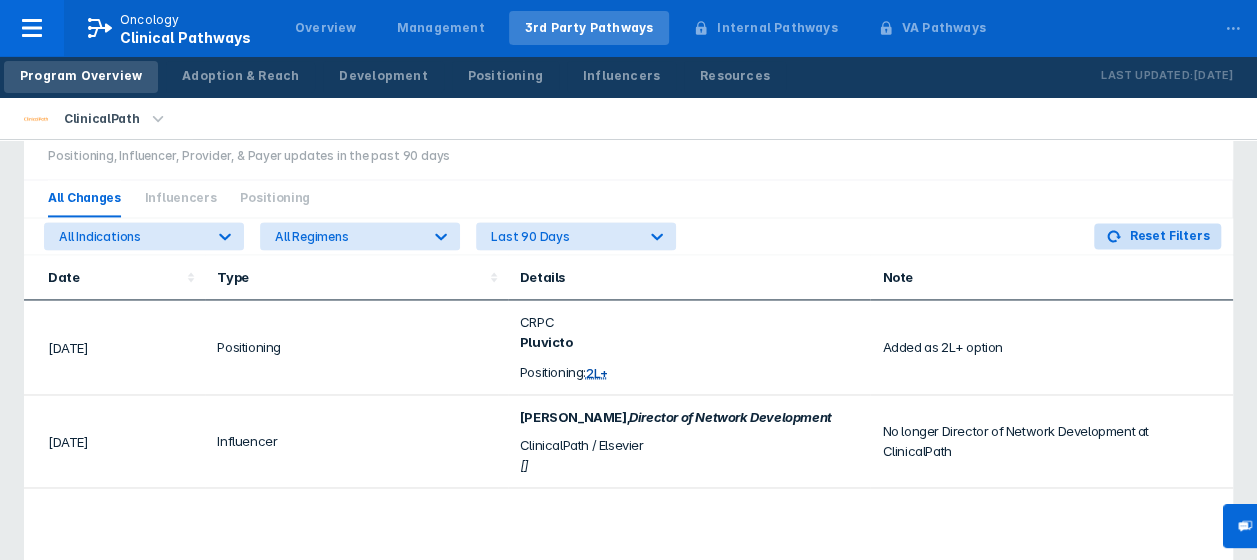 click on "Reset Filters" at bounding box center (1157, 236) 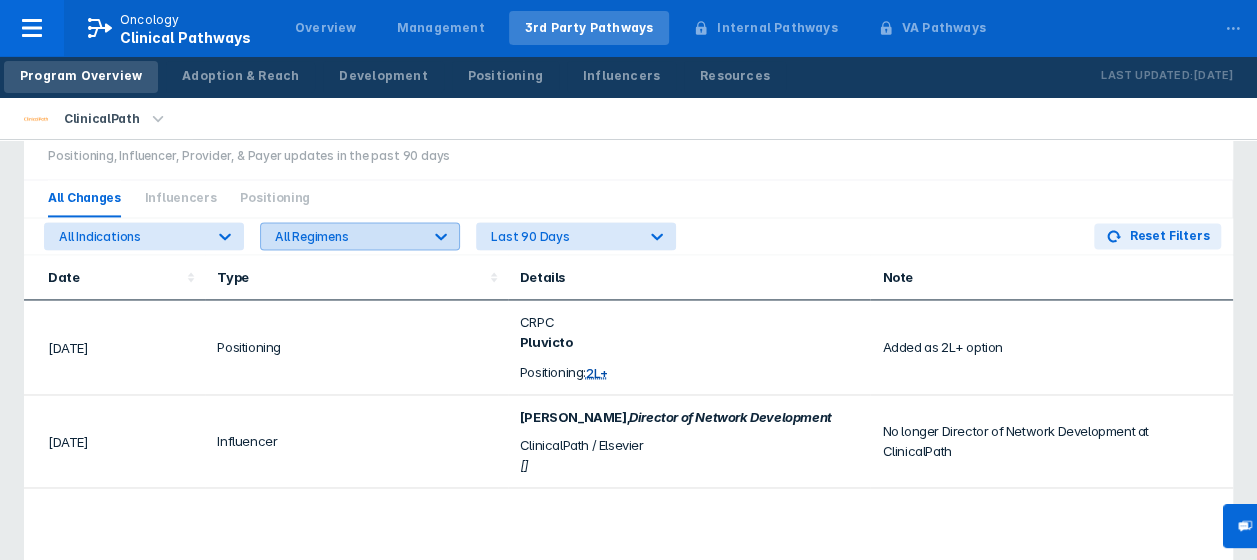 click 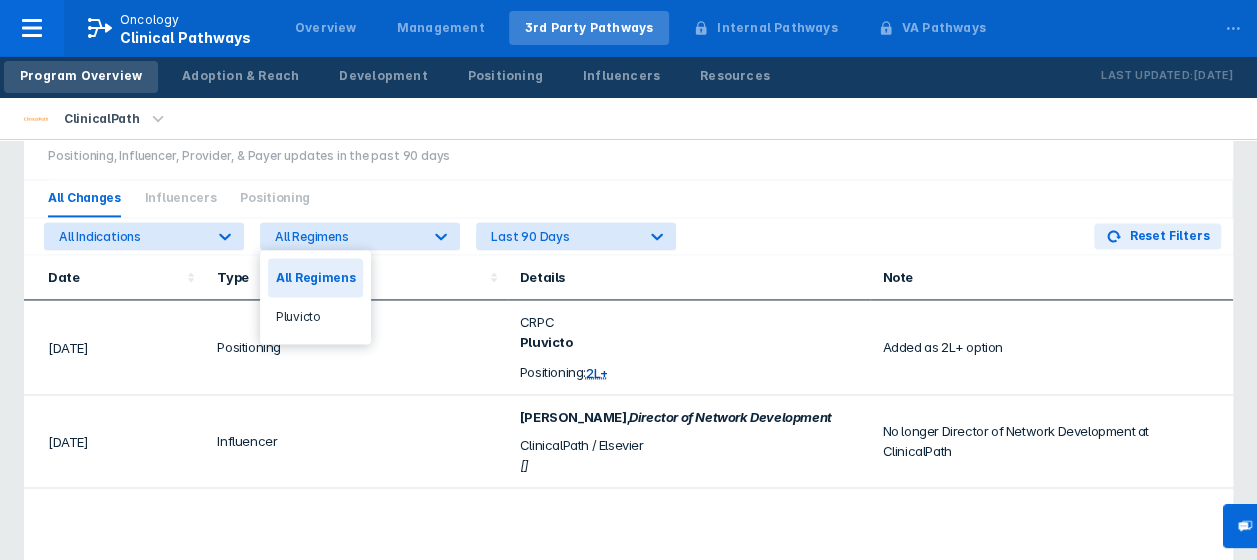 click on "CRPC Pluvicto Positioning:  2L+" at bounding box center [689, 347] 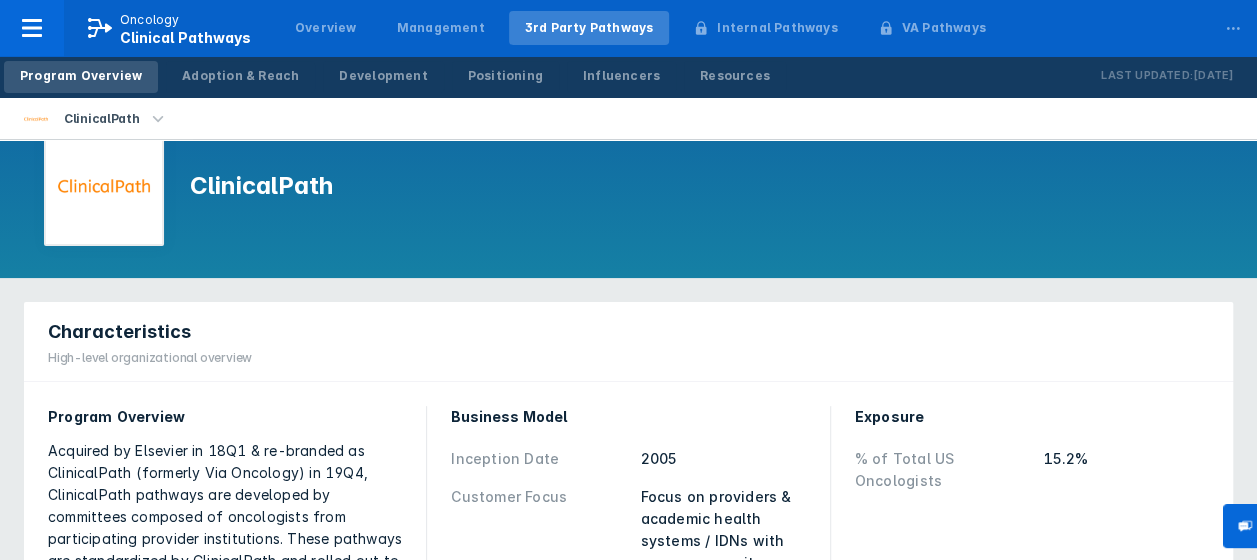 scroll, scrollTop: 0, scrollLeft: 0, axis: both 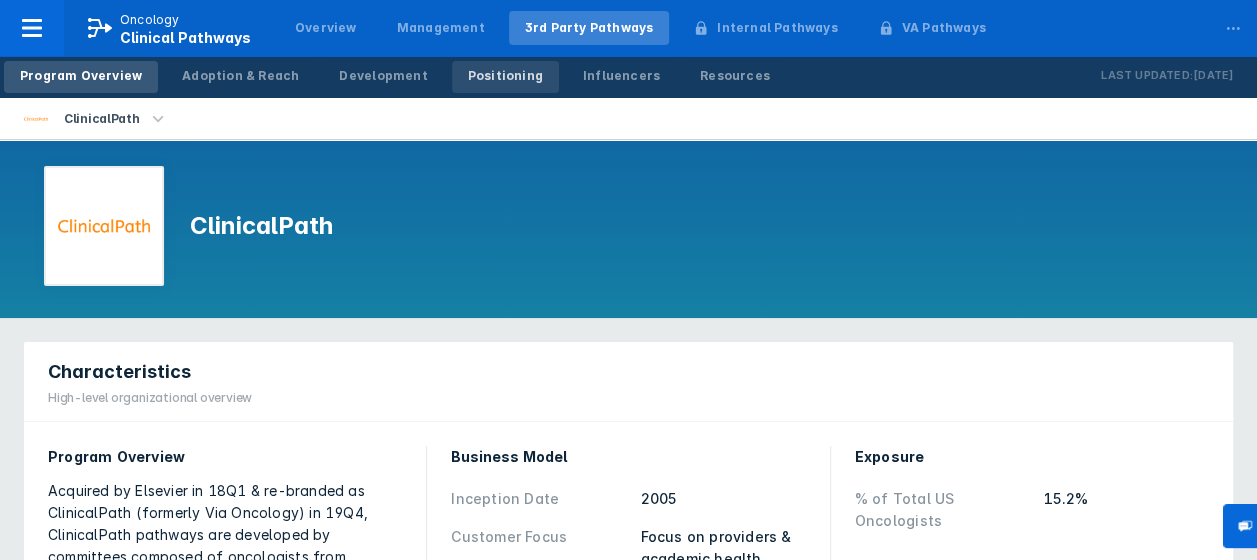 click on "Positioning" at bounding box center (505, 76) 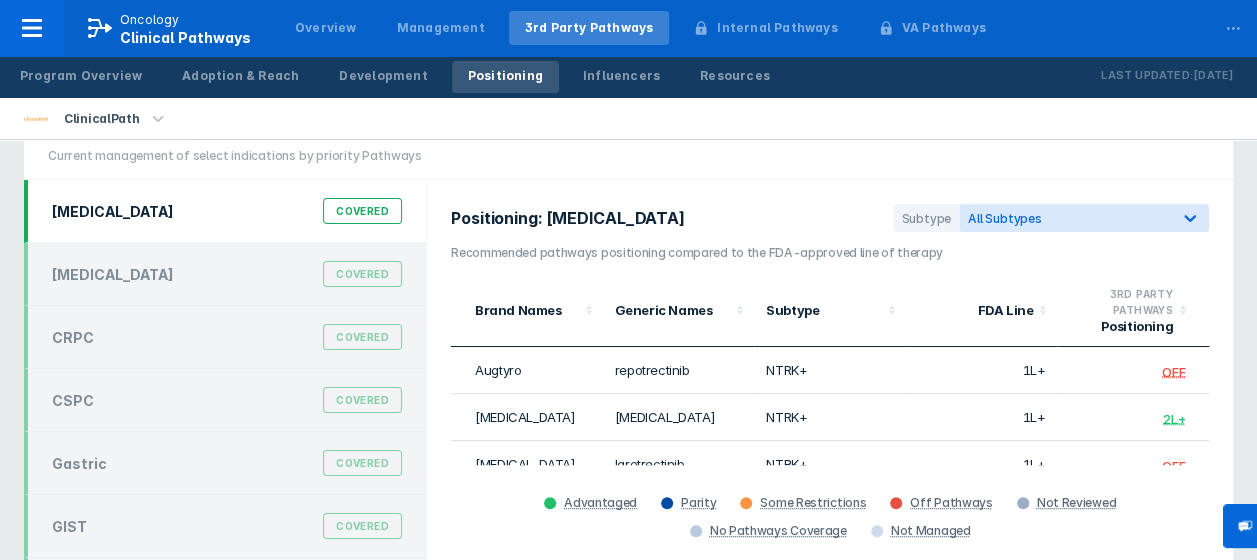 scroll, scrollTop: 0, scrollLeft: 0, axis: both 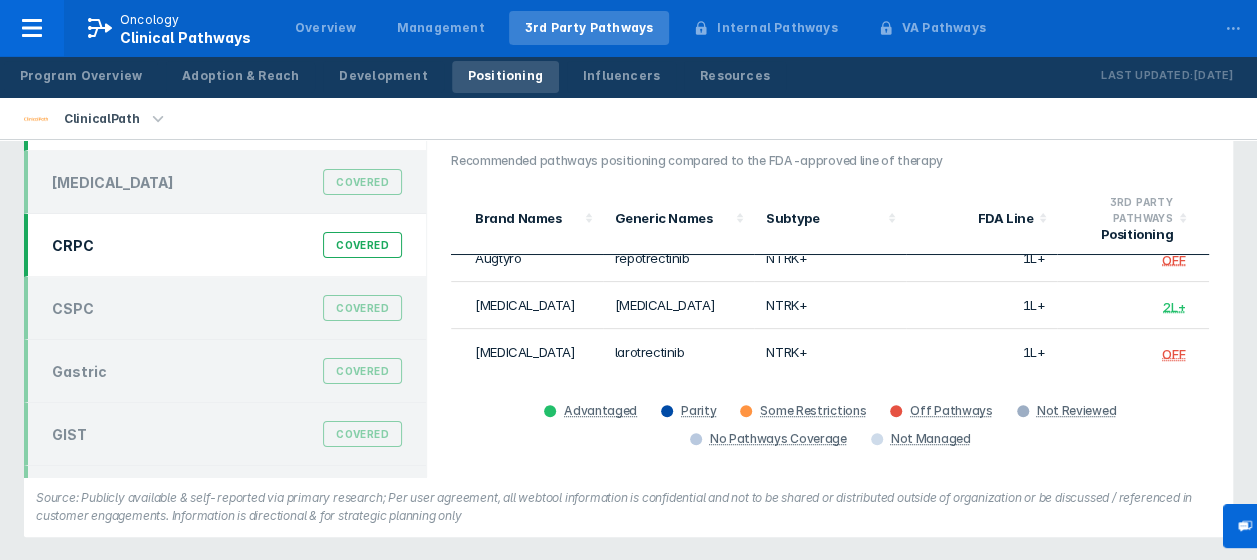 click on "CRPC Covered" at bounding box center (227, 245) 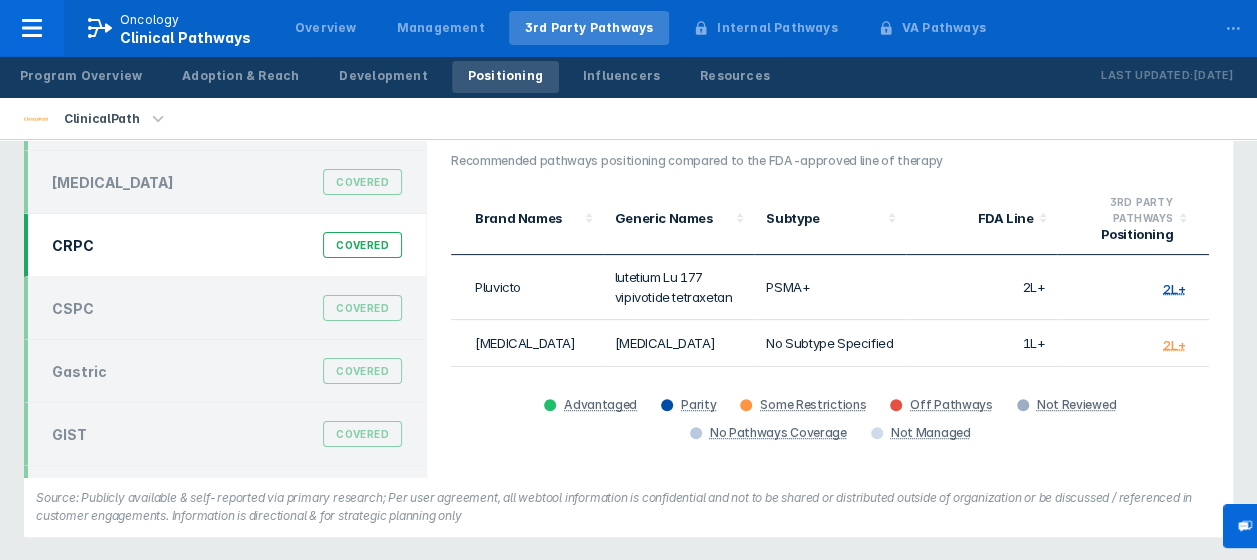 scroll, scrollTop: 10, scrollLeft: 0, axis: vertical 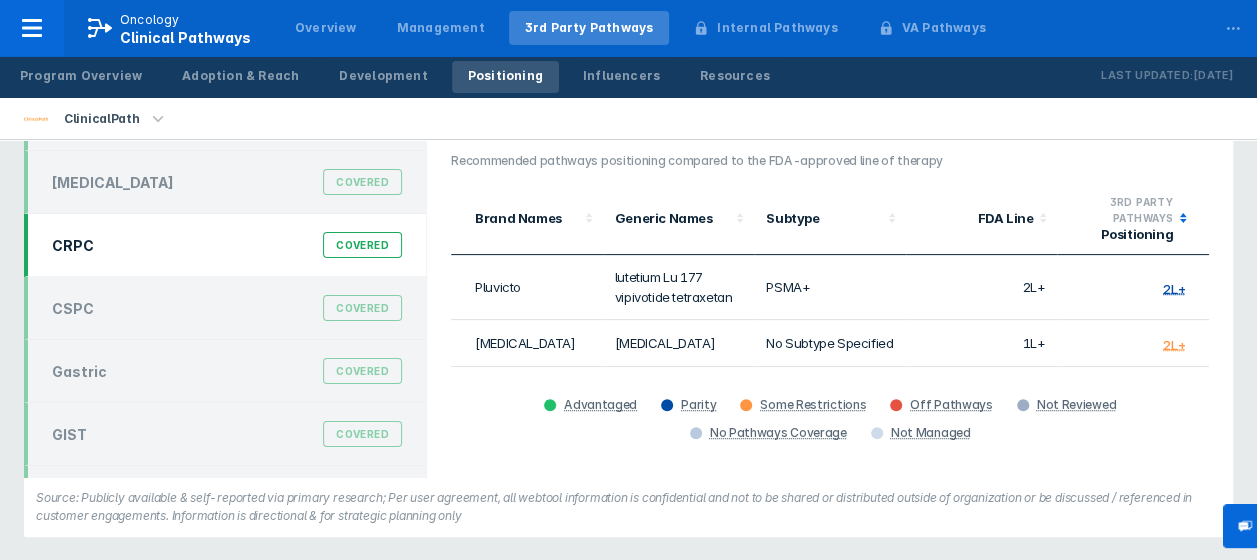 click 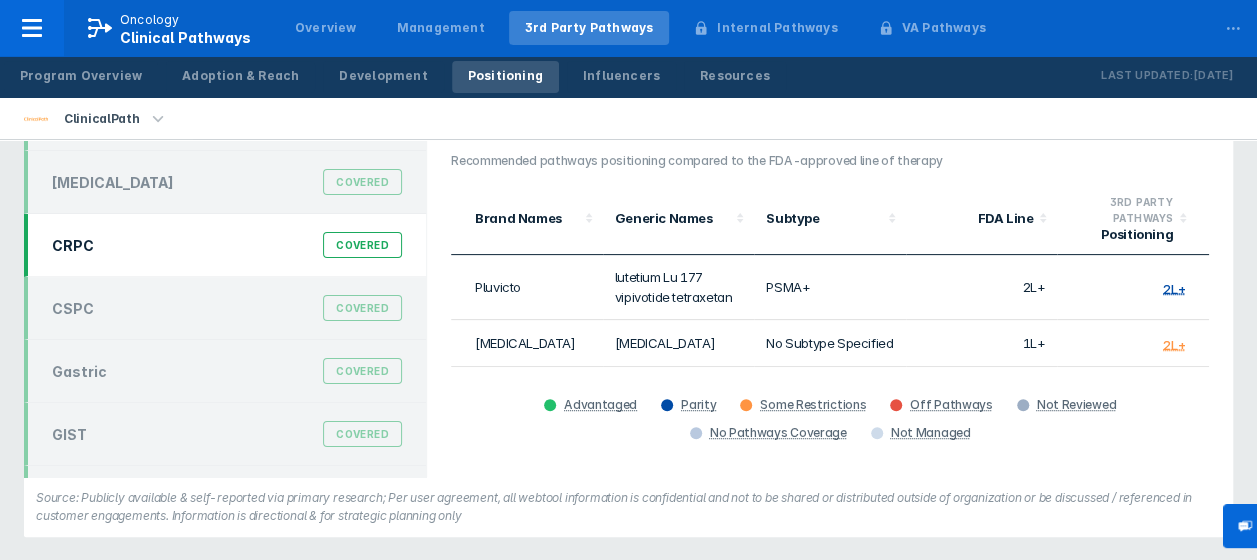 scroll, scrollTop: 10, scrollLeft: 0, axis: vertical 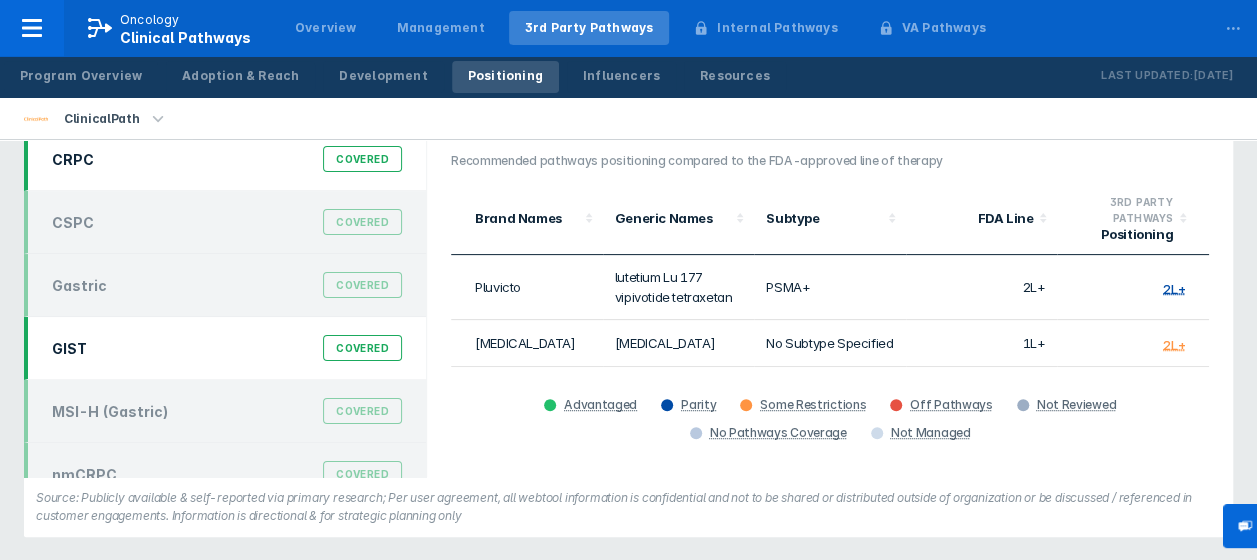 click on "GIST Covered" at bounding box center [227, 348] 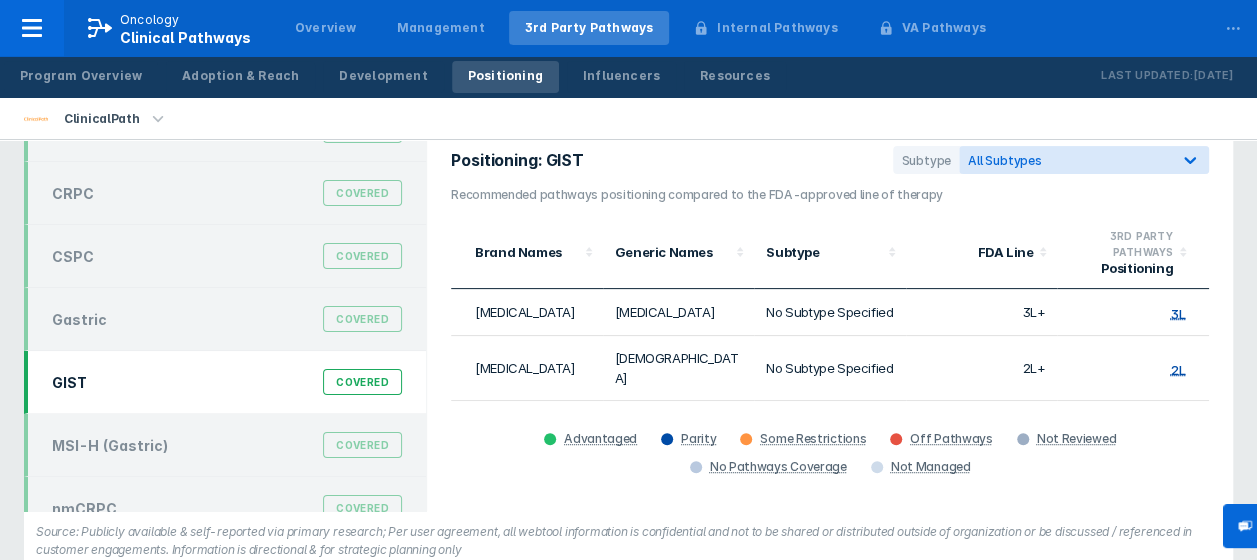 scroll, scrollTop: 156, scrollLeft: 0, axis: vertical 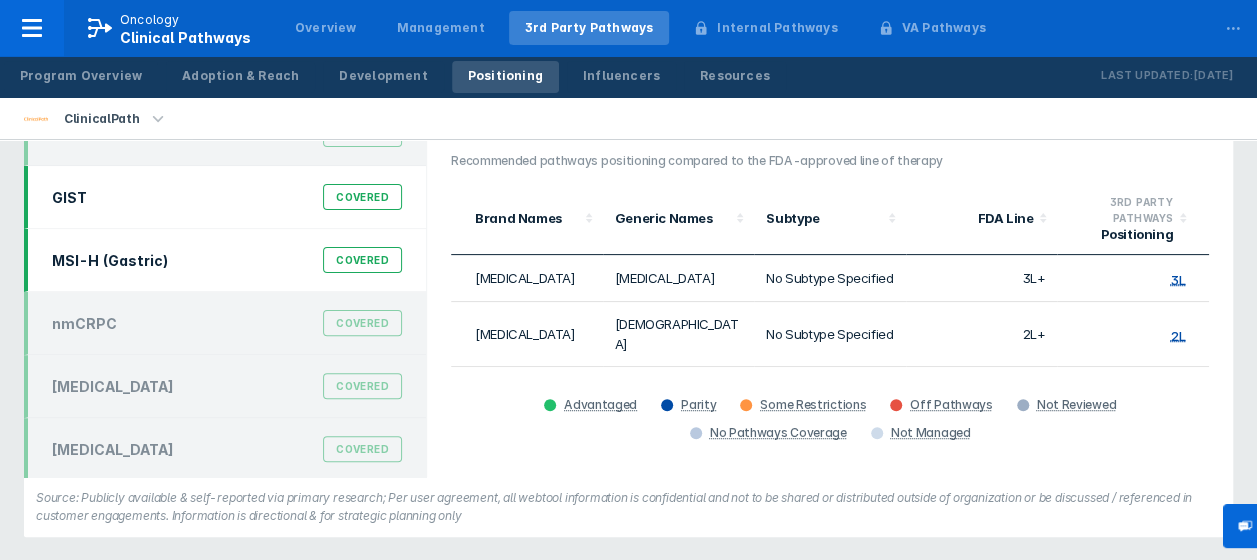click on "MSI-H (Gastric) Covered" at bounding box center [227, 260] 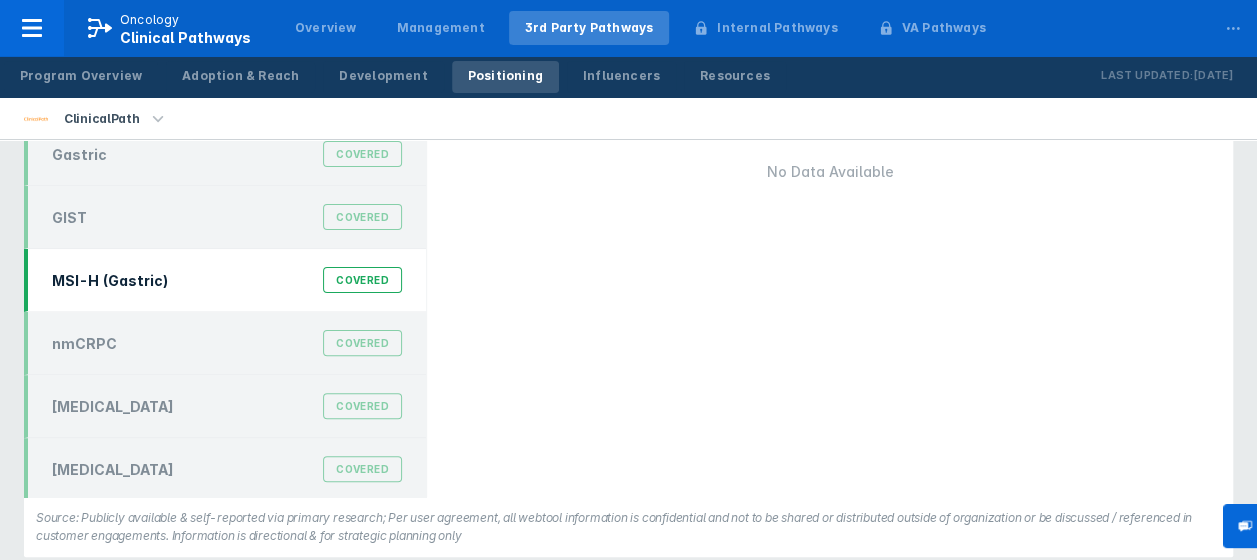 scroll, scrollTop: 152, scrollLeft: 0, axis: vertical 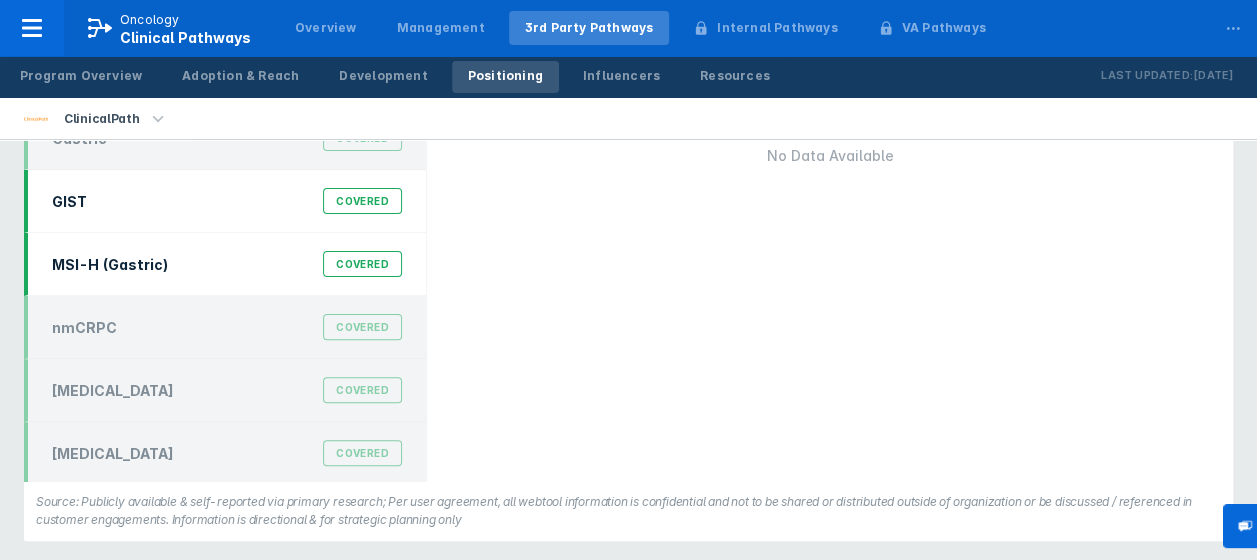 click on "GIST Covered" at bounding box center [227, 201] 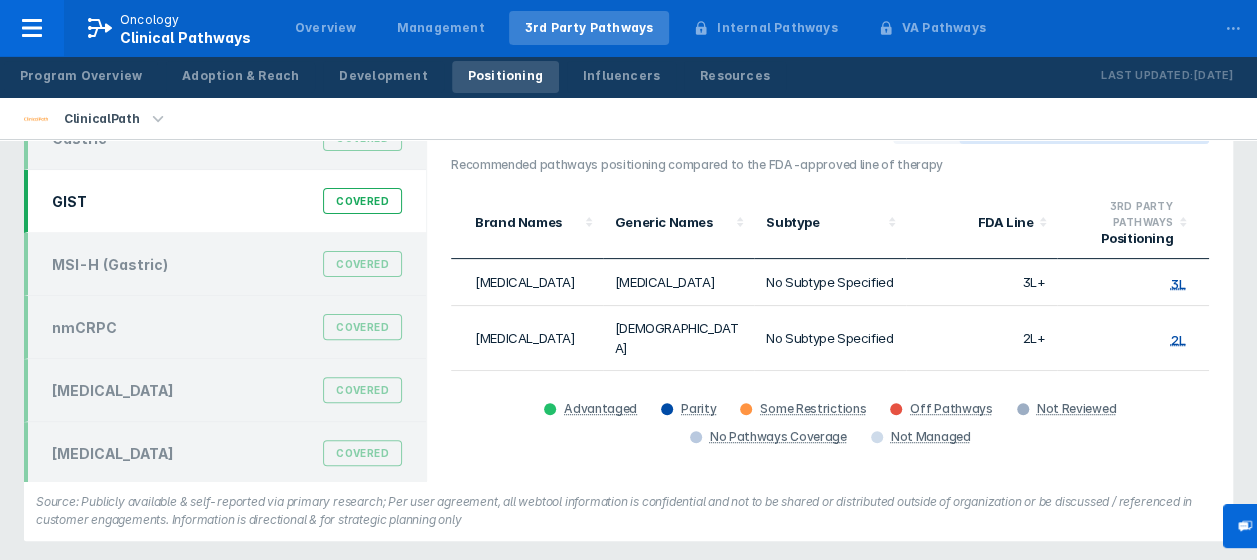 click on "3L+" at bounding box center [982, 282] 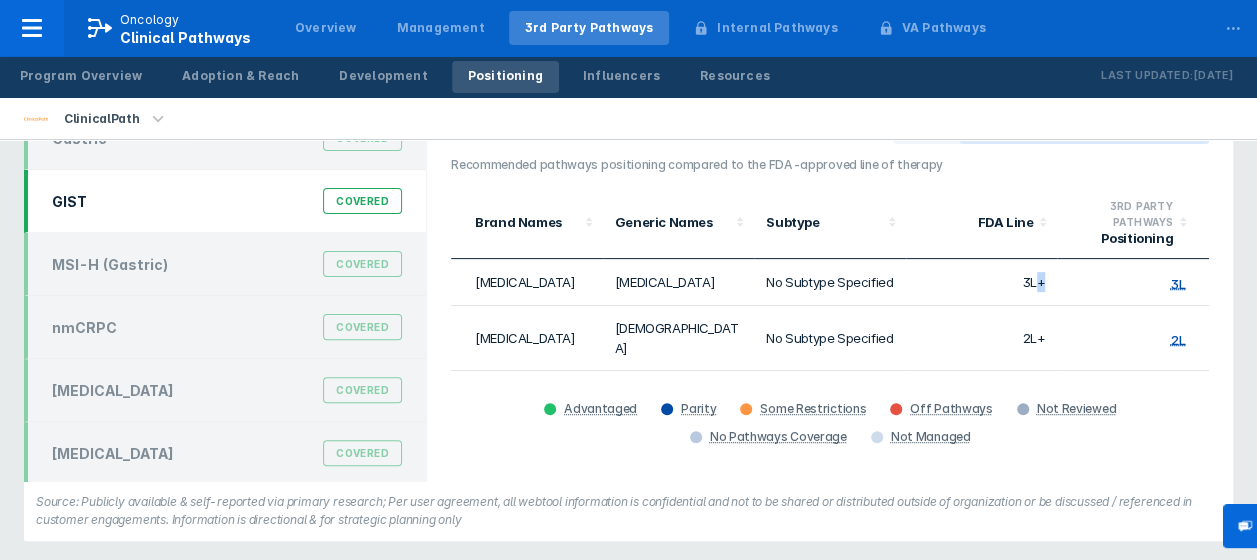 click on "3L+" at bounding box center [982, 282] 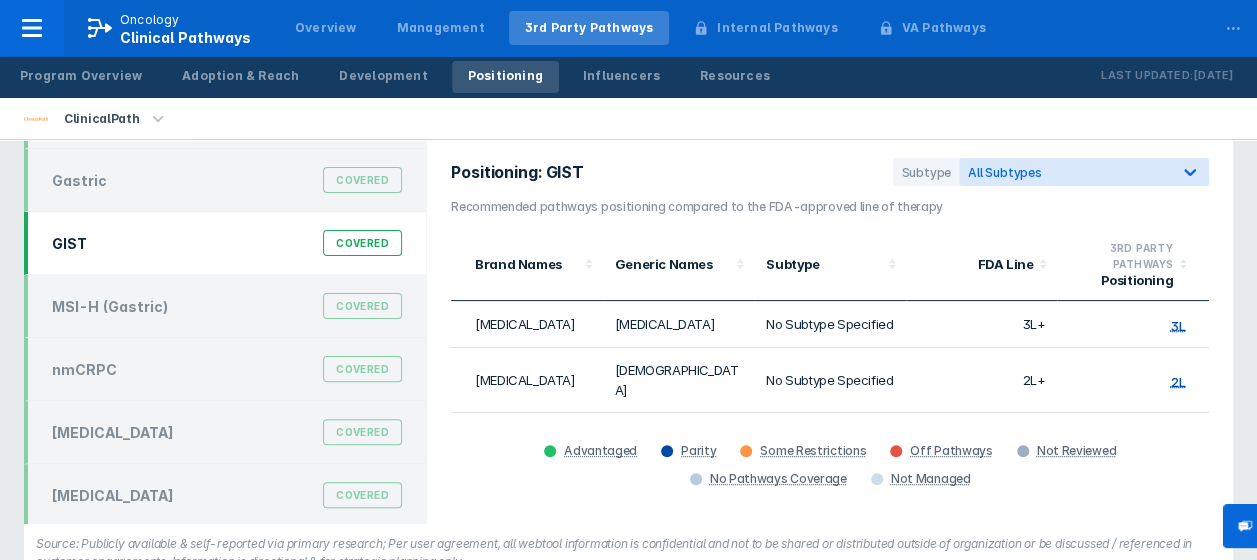 scroll, scrollTop: 140, scrollLeft: 0, axis: vertical 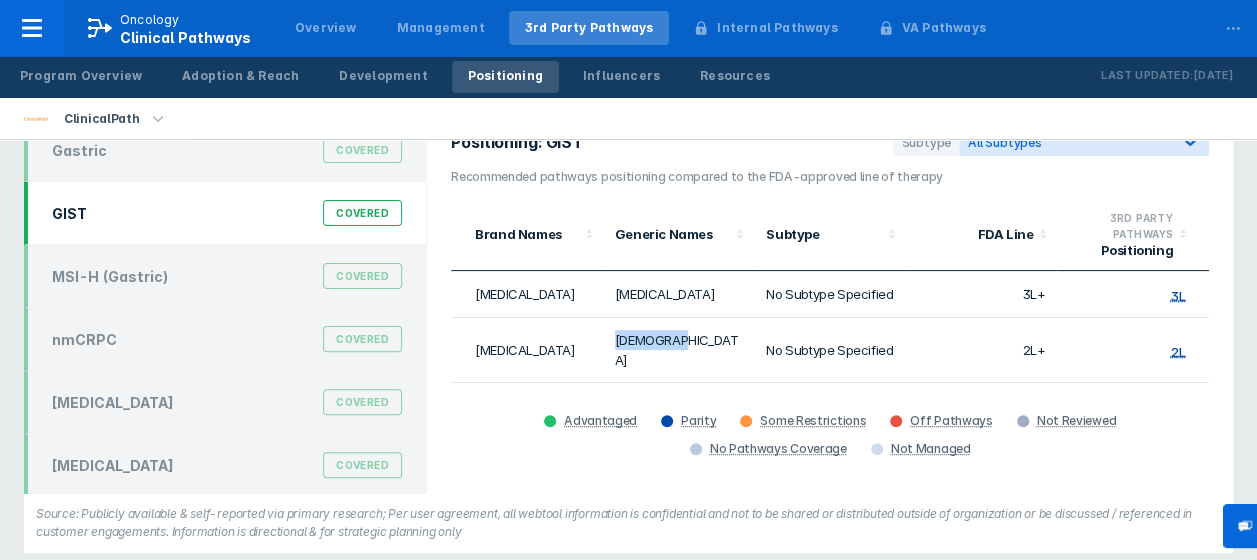 drag, startPoint x: 664, startPoint y: 338, endPoint x: 607, endPoint y: 351, distance: 58.463665 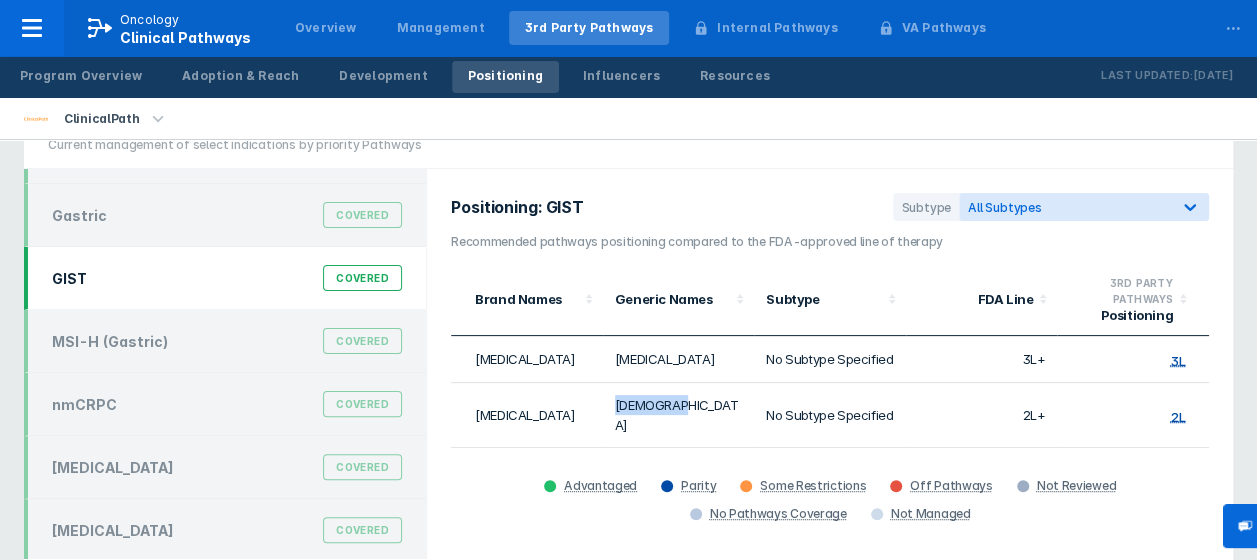 scroll, scrollTop: 76, scrollLeft: 0, axis: vertical 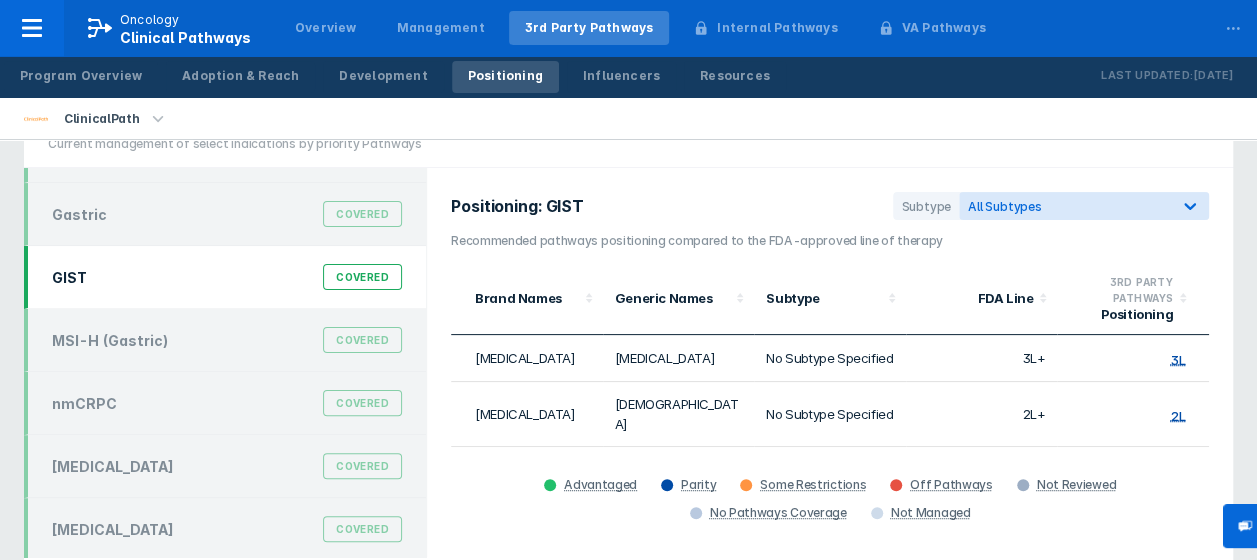 click on "Tumor Coverage Current management of select indications by priority Pathways Breast Cancer Covered Colorectal Cancer Covered CRPC Covered CSPC Covered Gastric Covered GIST Covered MSI-H (Gastric) Covered nmCRPC Covered NSCLC Covered Thyroid Carcinoma Covered Positioning: GIST  Subtype All Subtypes Recommended pathways positioning compared to the FDA-approved line of therapy Brand Names Generic Names Subtype FDA Line 3RD PARTY PATHWAYS Positioning Stivarga regorafenib No Subtype Specified 3L+ 3L Sutent sunitinib No Subtype Specified 2L+ 2L Advantaged Parity Some Restrictions Off Pathways Not Reviewed No Pathways Coverage Not Managed Source: Publicly available & self-reported via primary research; Per user agreement, all webtool information is confidential and not to be shared or distributed outside of organization or be discussed / referenced in customer engagements. Information is directional & for strategic planning only" at bounding box center [628, 352] 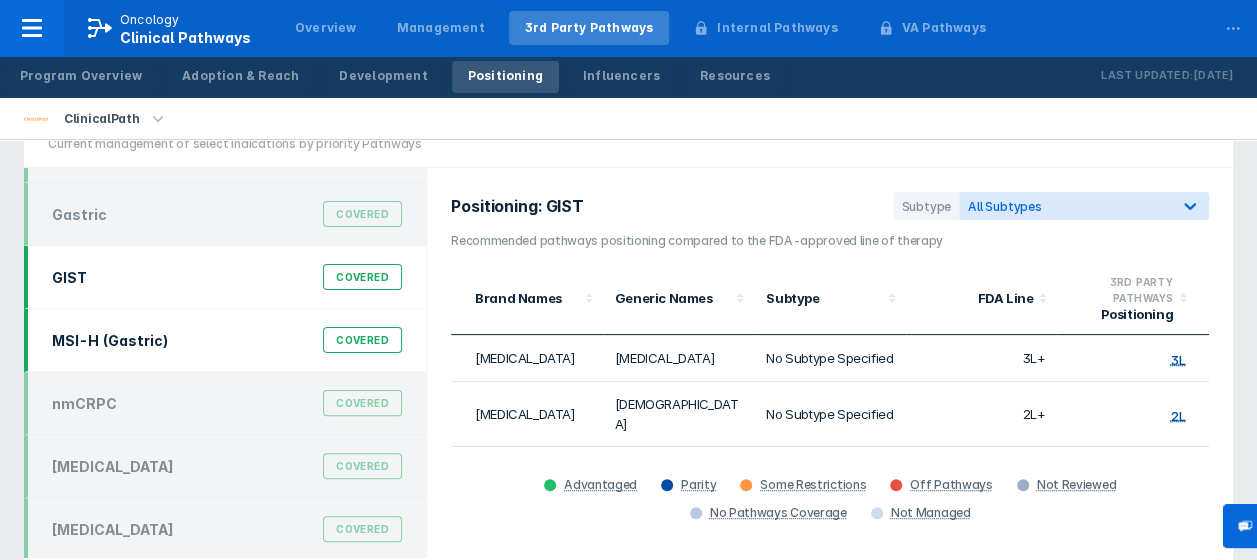 click on "MSI-H (Gastric) Covered" at bounding box center (227, 340) 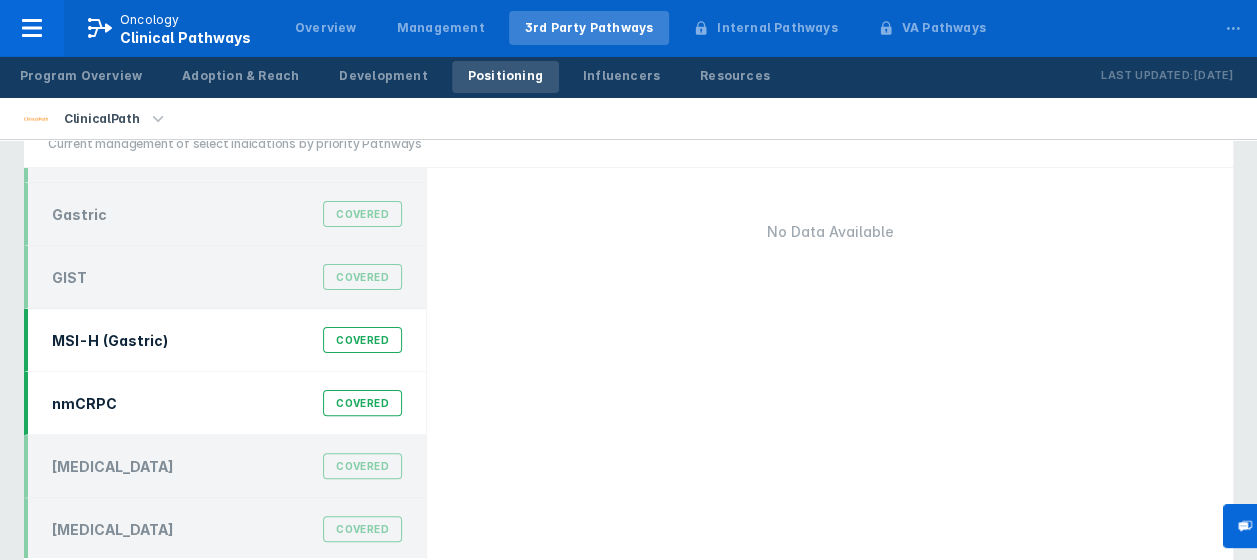 click on "nmCRPC Covered" at bounding box center (227, 403) 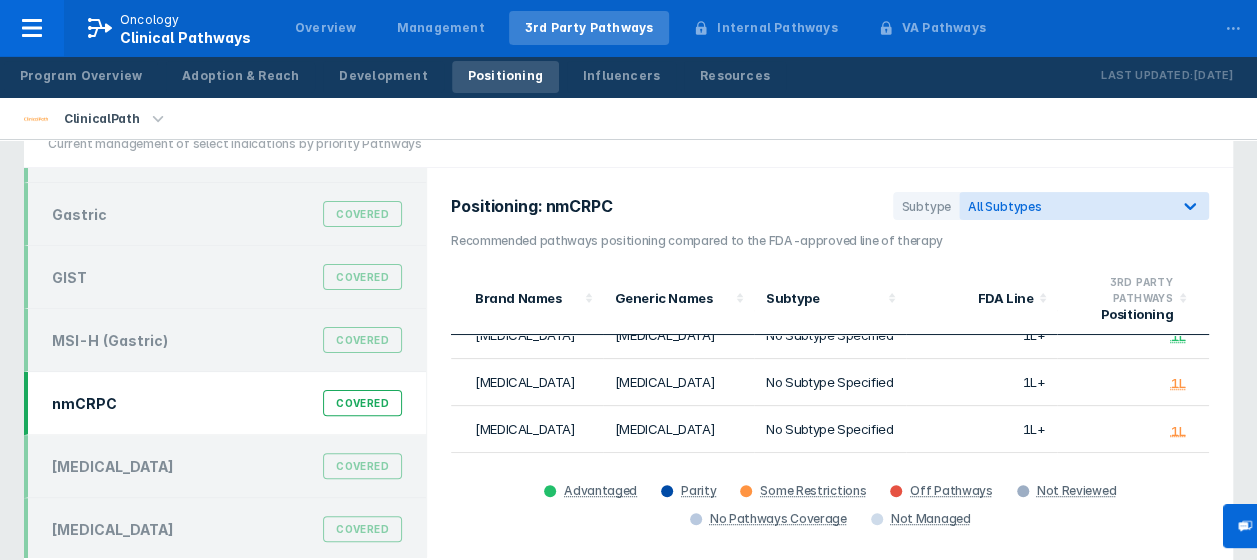 scroll, scrollTop: 90, scrollLeft: 0, axis: vertical 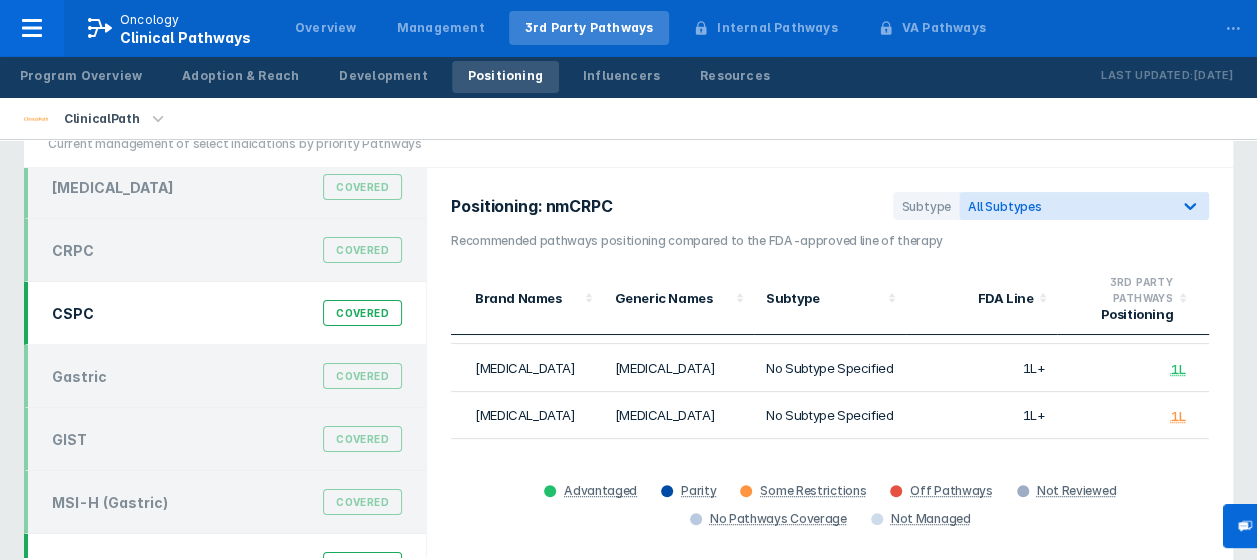 click on "CSPC Covered" at bounding box center (227, 313) 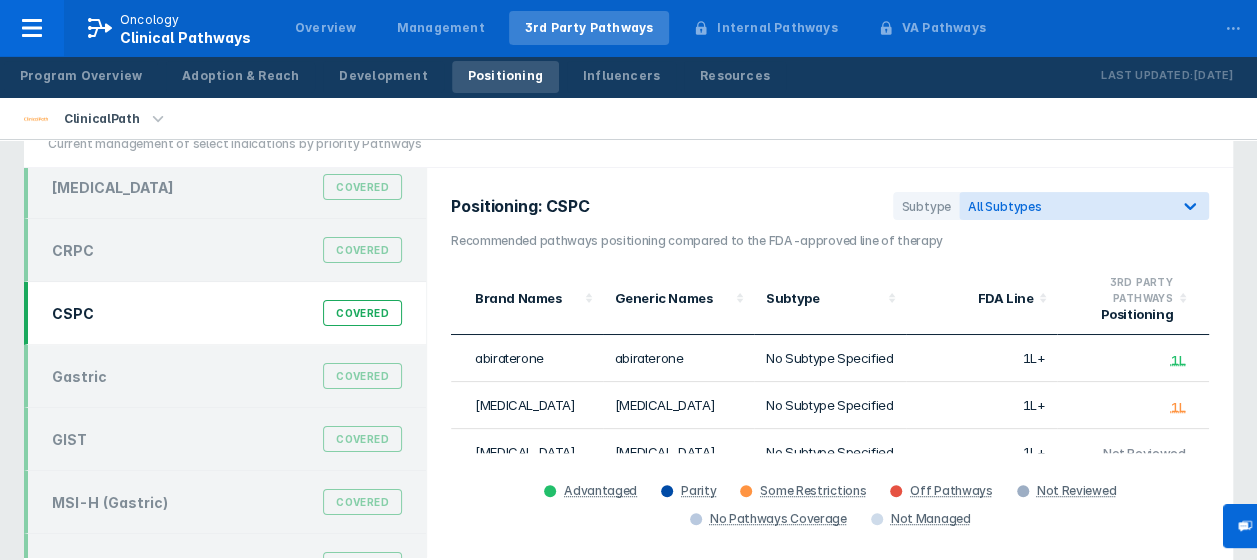 click on "CSPC Covered" at bounding box center [227, 313] 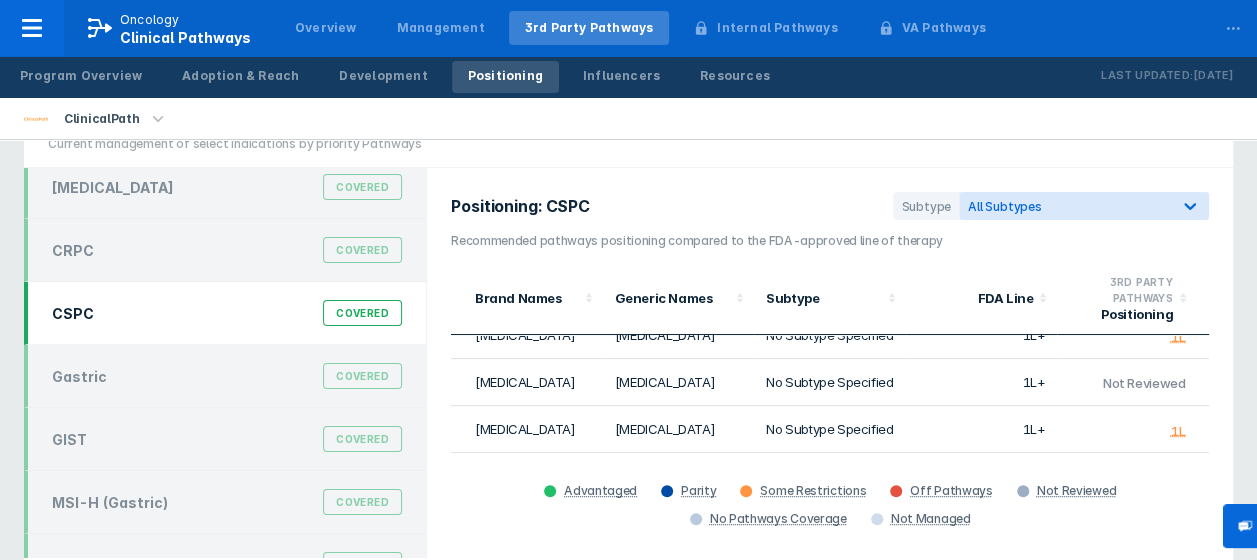 scroll, scrollTop: 140, scrollLeft: 0, axis: vertical 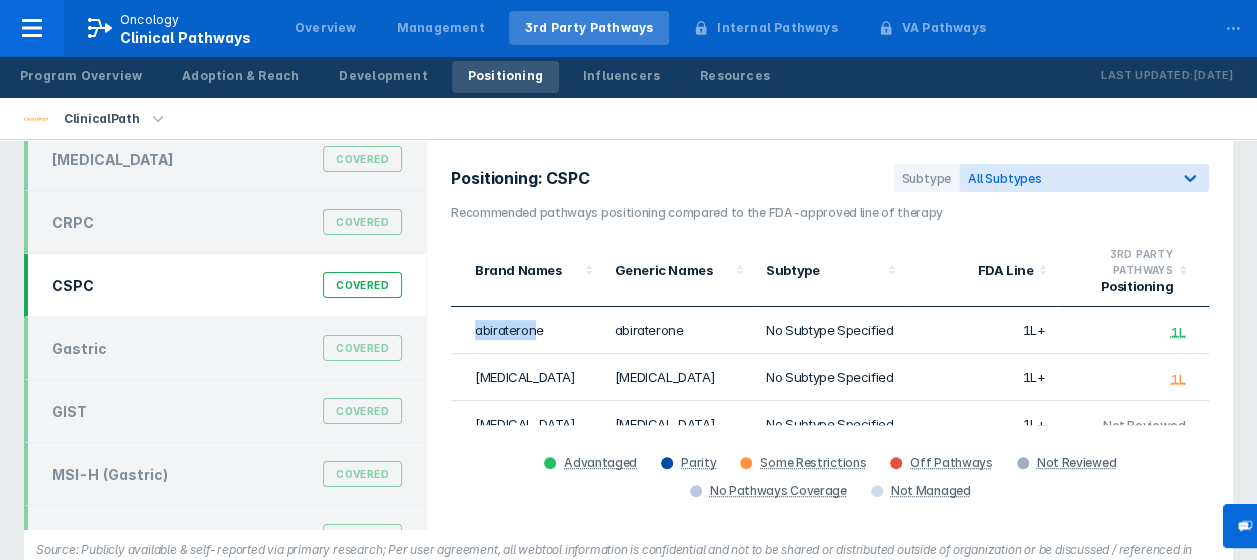 drag, startPoint x: 536, startPoint y: 338, endPoint x: 474, endPoint y: 348, distance: 62.801273 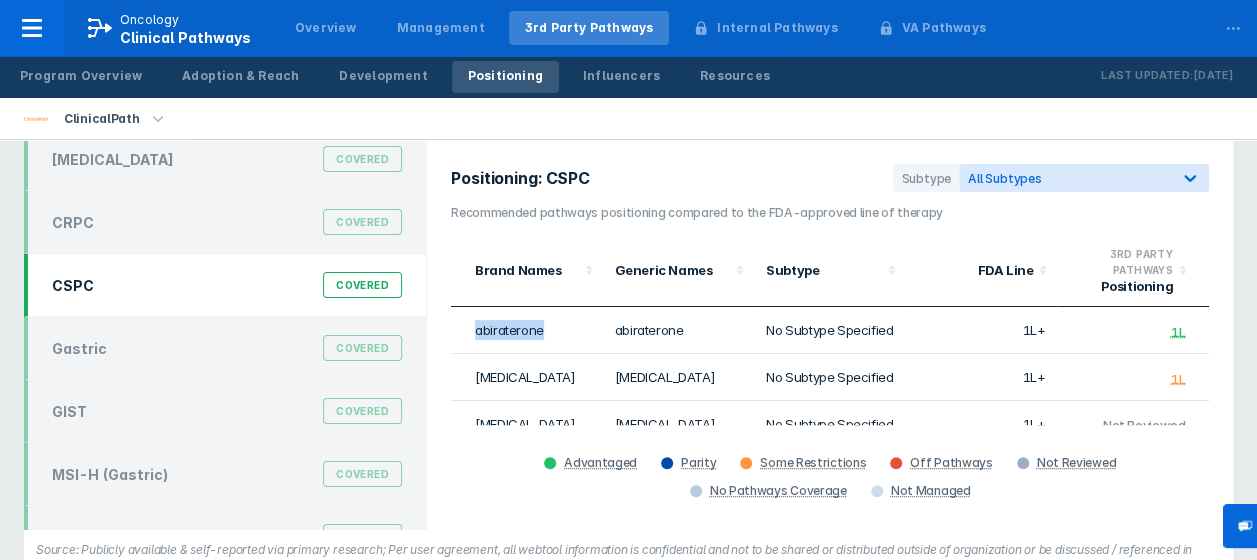 click on "abiraterone" at bounding box center [527, 330] 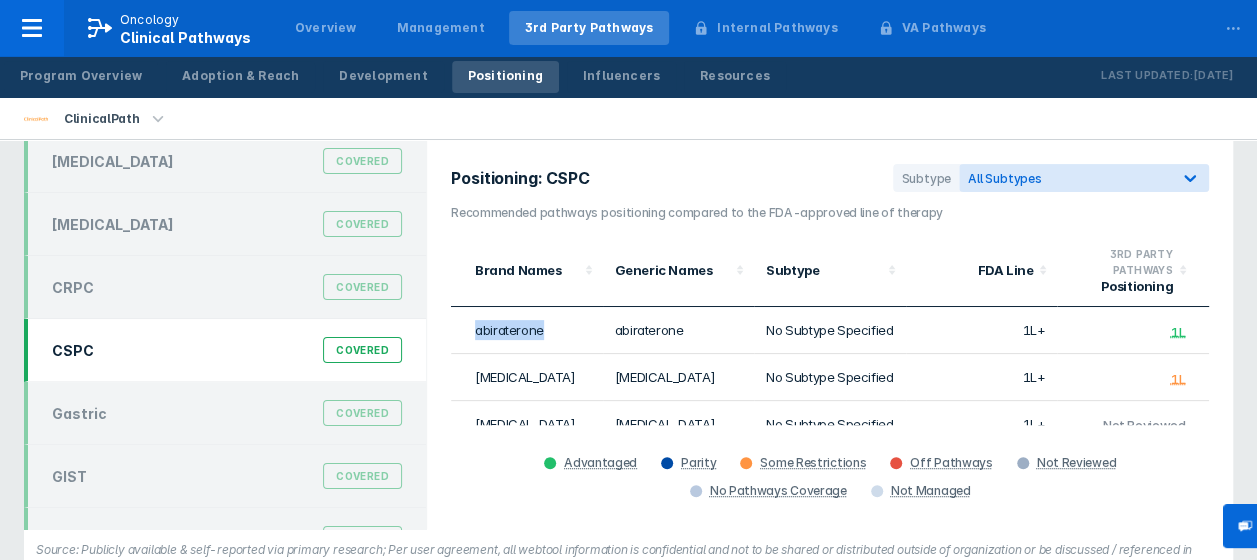 scroll, scrollTop: 0, scrollLeft: 0, axis: both 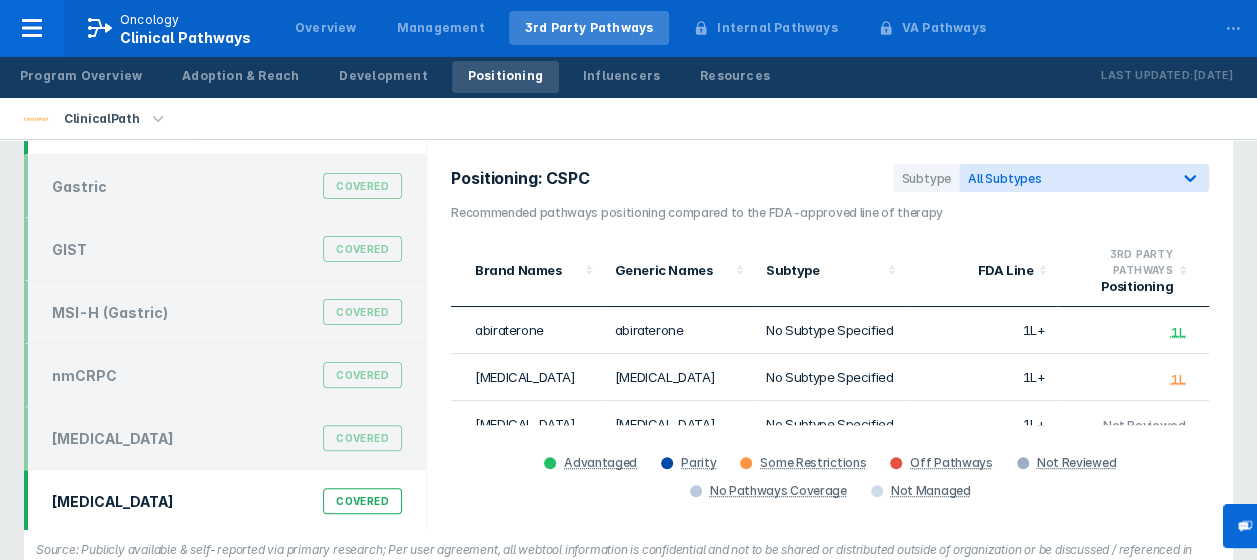 click on "Thyroid Carcinoma Covered" at bounding box center (225, 501) 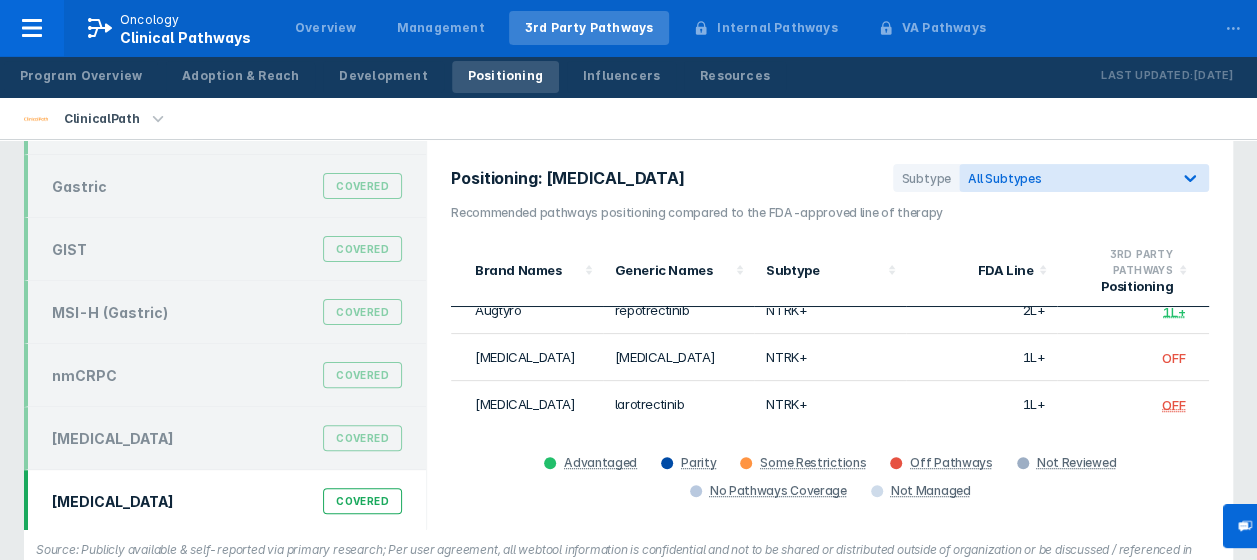scroll, scrollTop: 0, scrollLeft: 0, axis: both 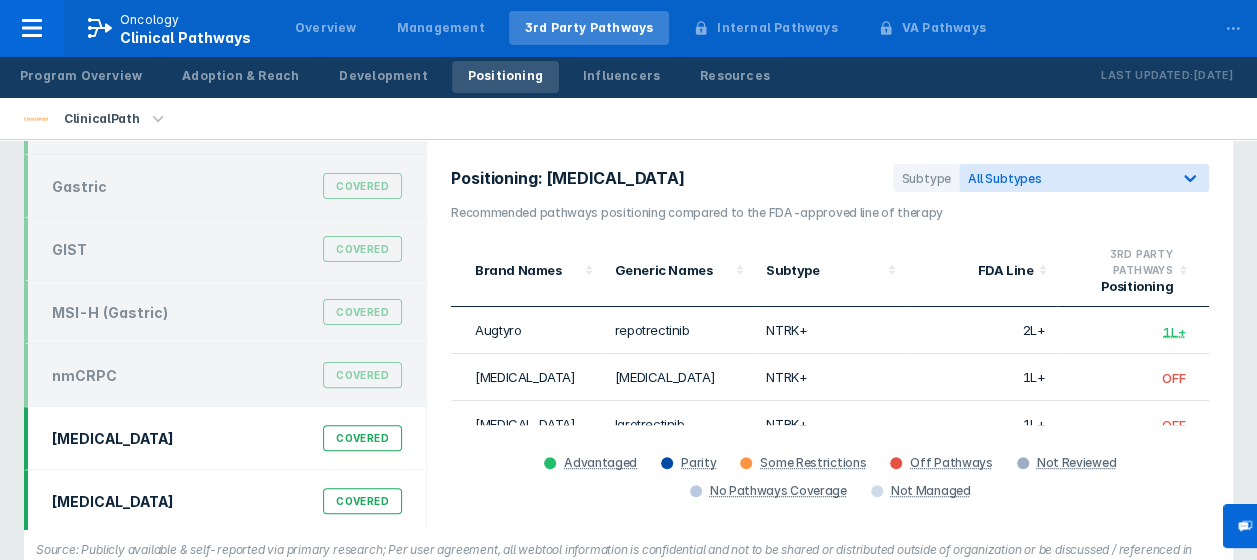 click on "NSCLC Covered" at bounding box center (227, 438) 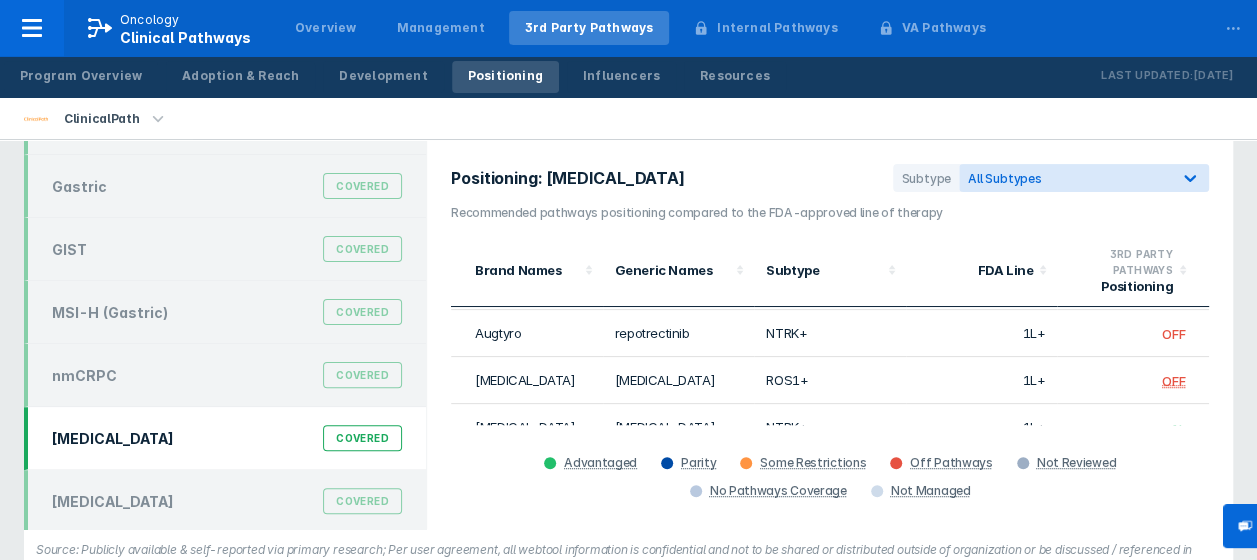 scroll, scrollTop: 0, scrollLeft: 0, axis: both 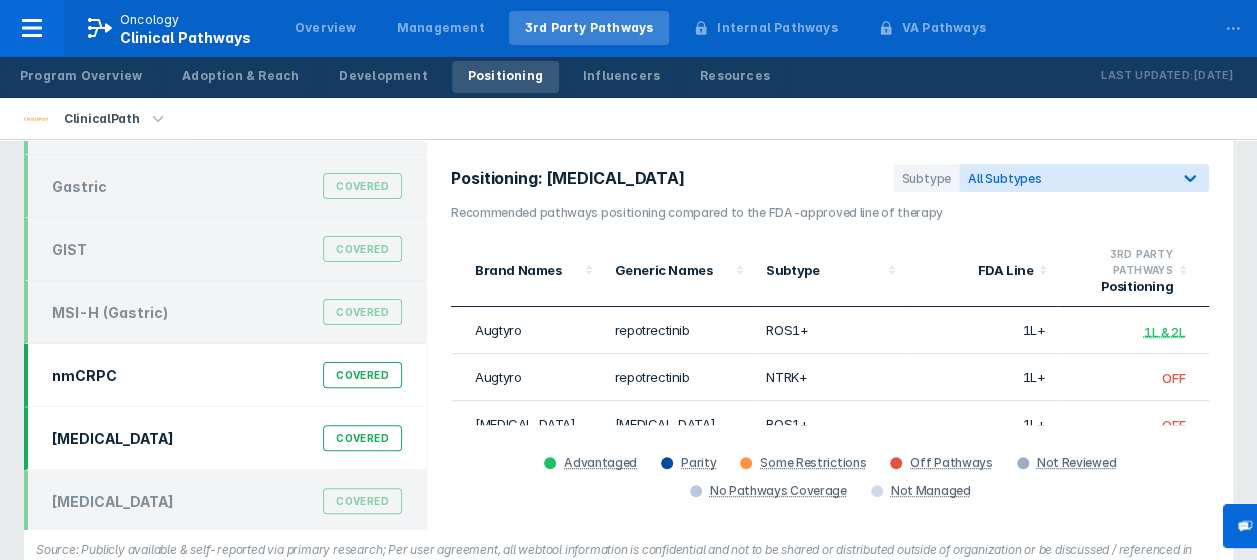 click on "nmCRPC Covered" at bounding box center [227, 375] 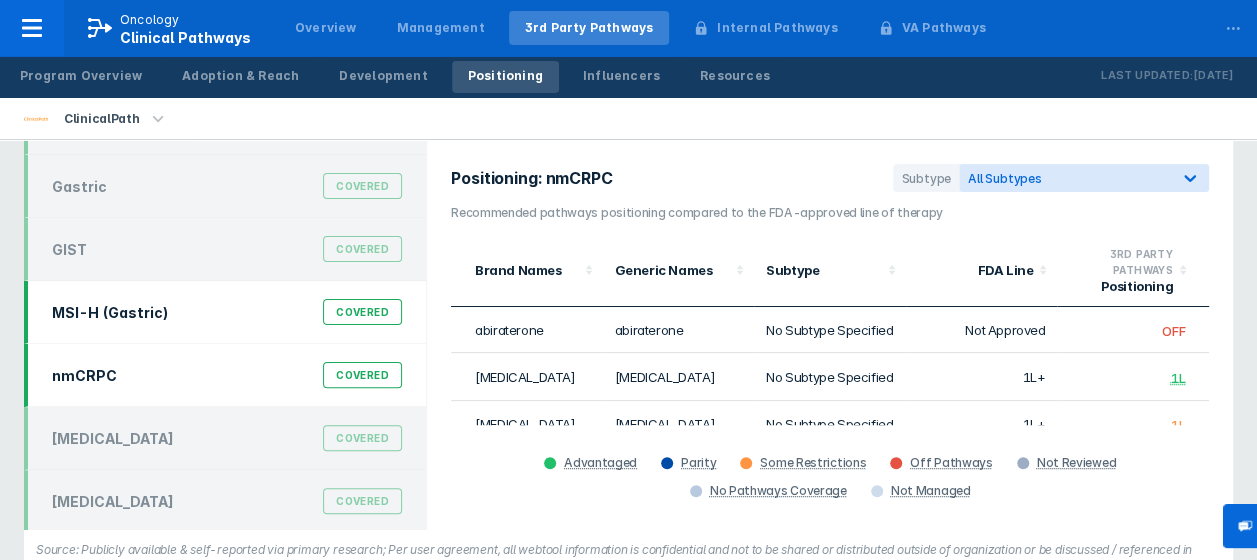click on "MSI-H (Gastric)" at bounding box center (110, 312) 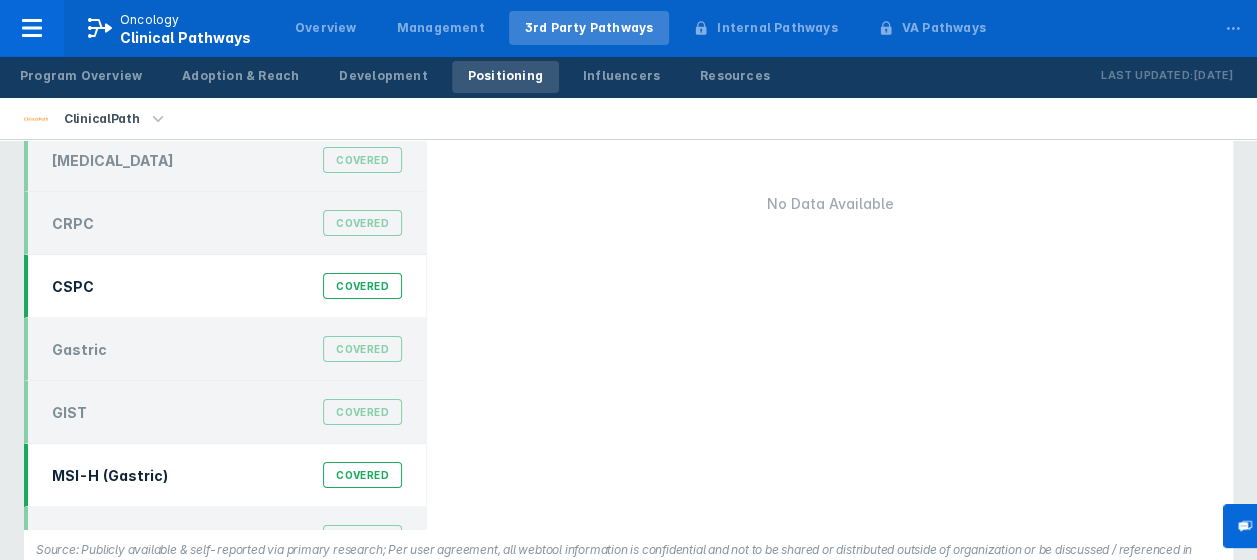 scroll, scrollTop: 75, scrollLeft: 0, axis: vertical 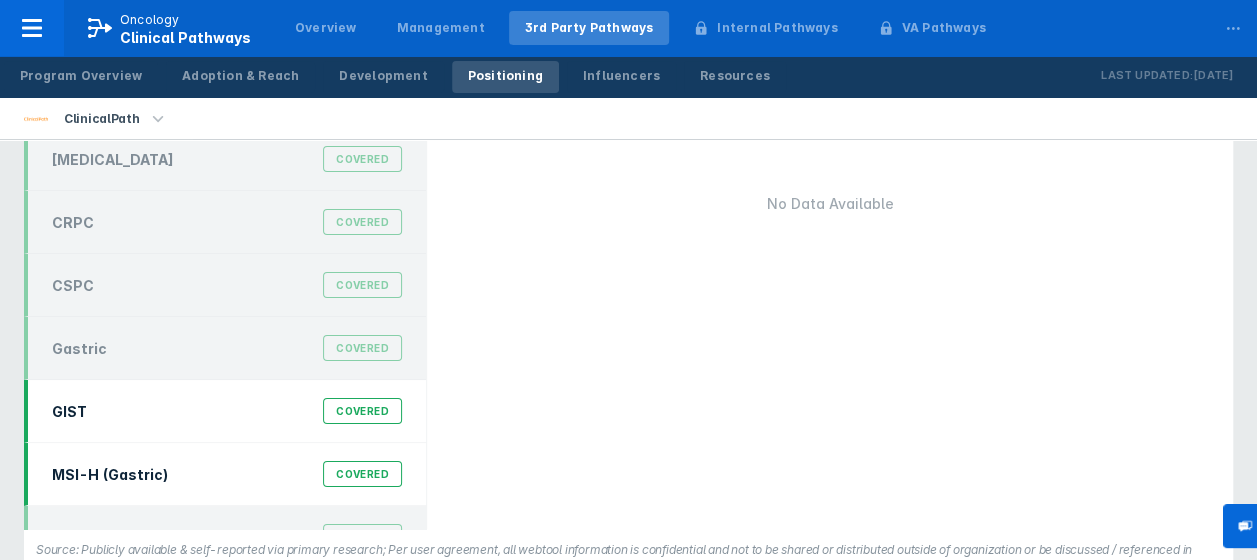 click on "GIST Covered" at bounding box center [227, 411] 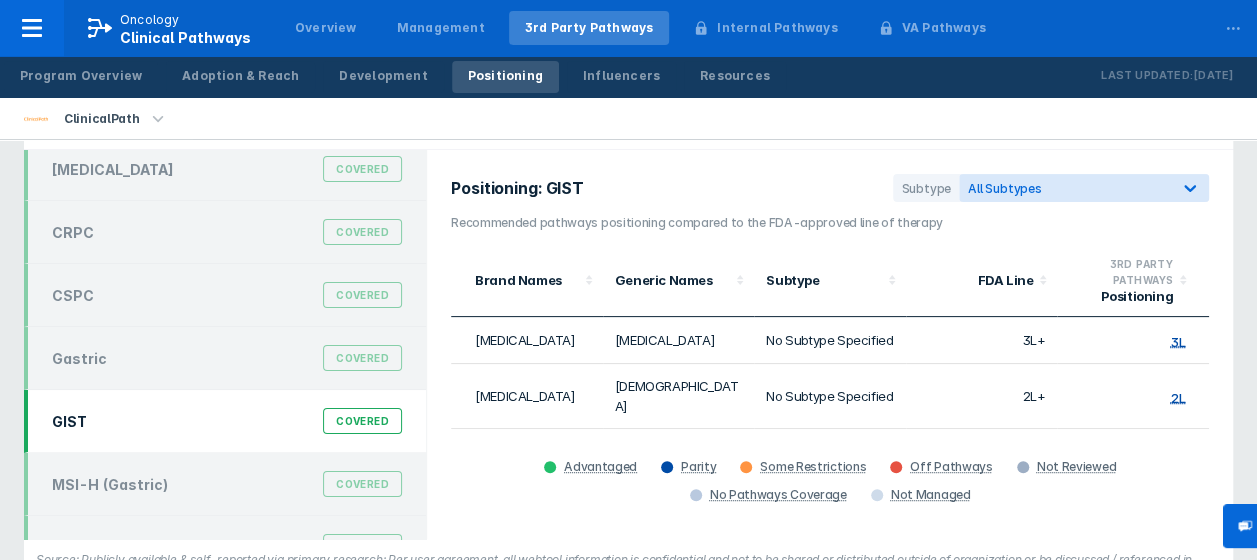 scroll, scrollTop: 107, scrollLeft: 0, axis: vertical 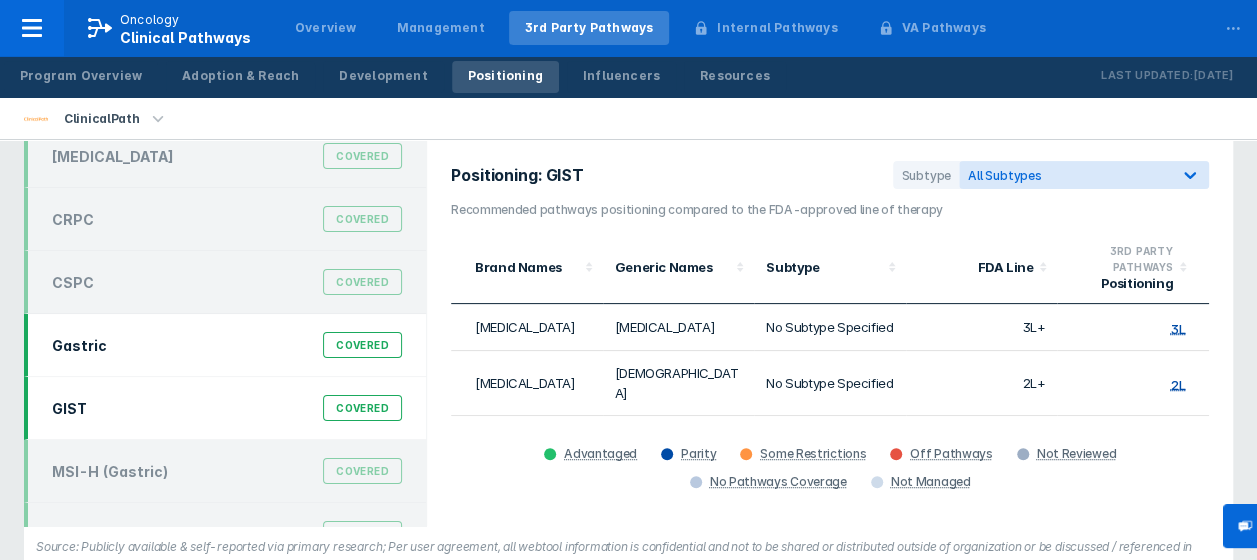click on "Gastric Covered" at bounding box center (227, 345) 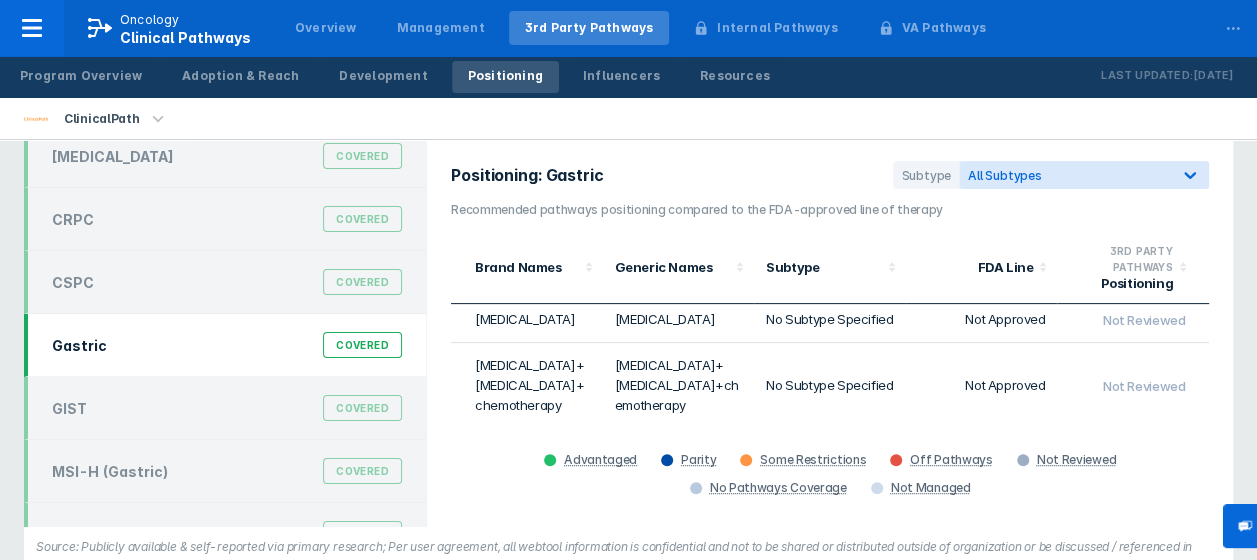 scroll, scrollTop: 380, scrollLeft: 0, axis: vertical 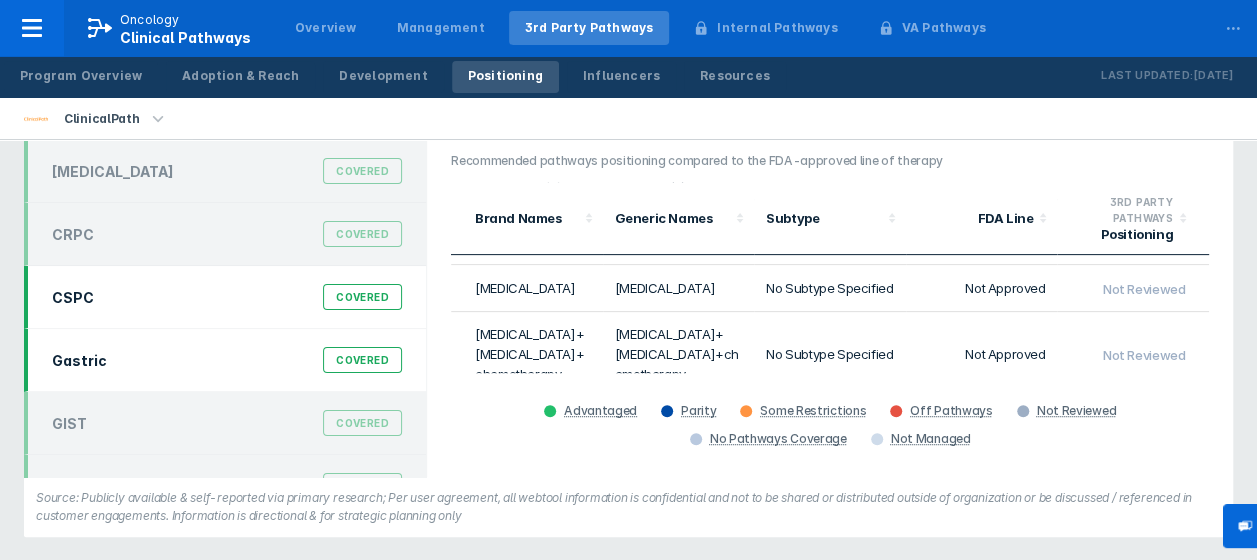 click on "CSPC Covered" at bounding box center (227, 297) 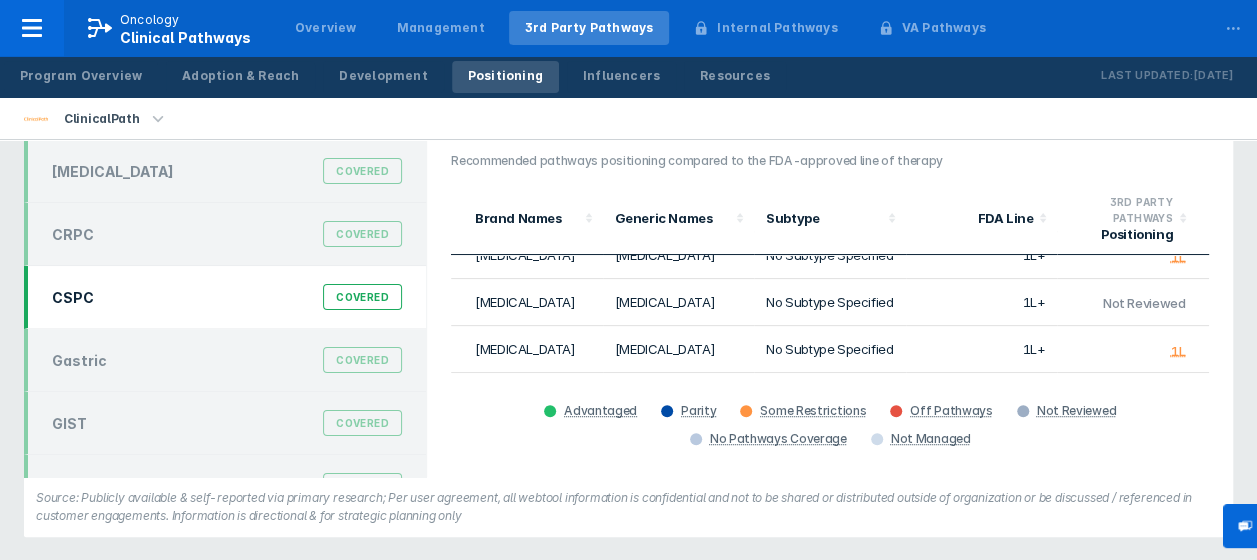 scroll, scrollTop: 42, scrollLeft: 0, axis: vertical 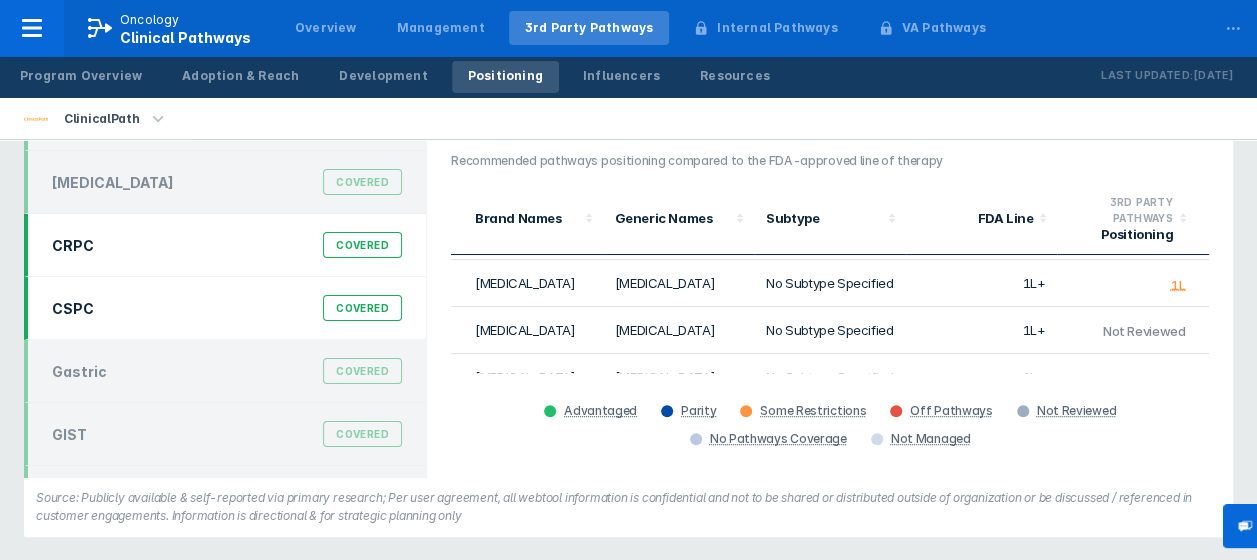 click on "CRPC Covered" at bounding box center (227, 245) 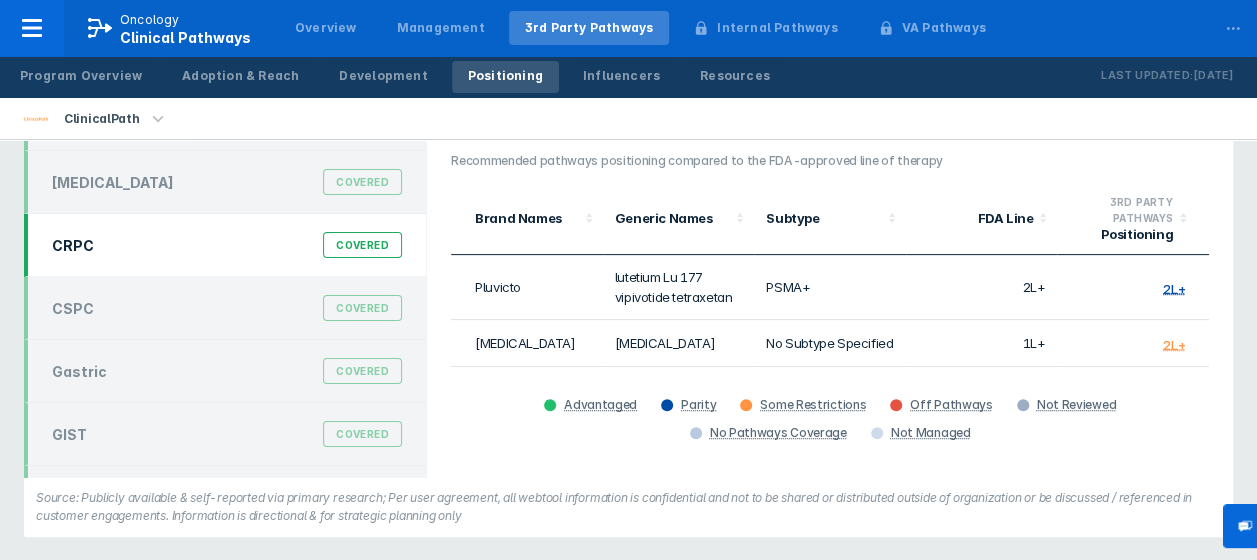 click on "CRPC Covered" at bounding box center [227, 245] 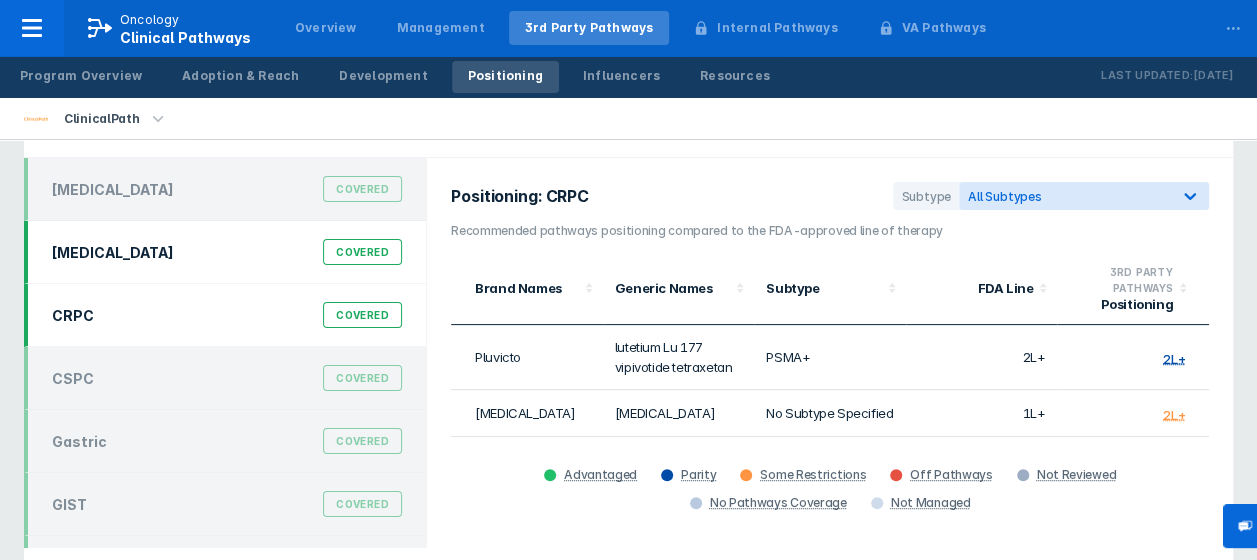 scroll, scrollTop: 84, scrollLeft: 0, axis: vertical 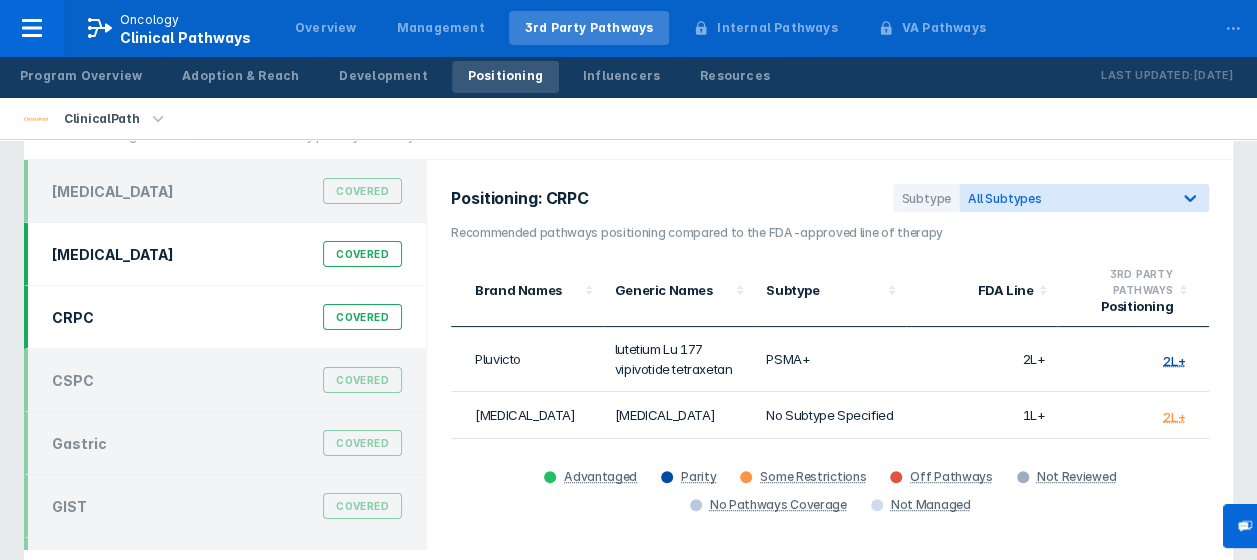 click on "Colorectal Cancer Covered" at bounding box center [227, 254] 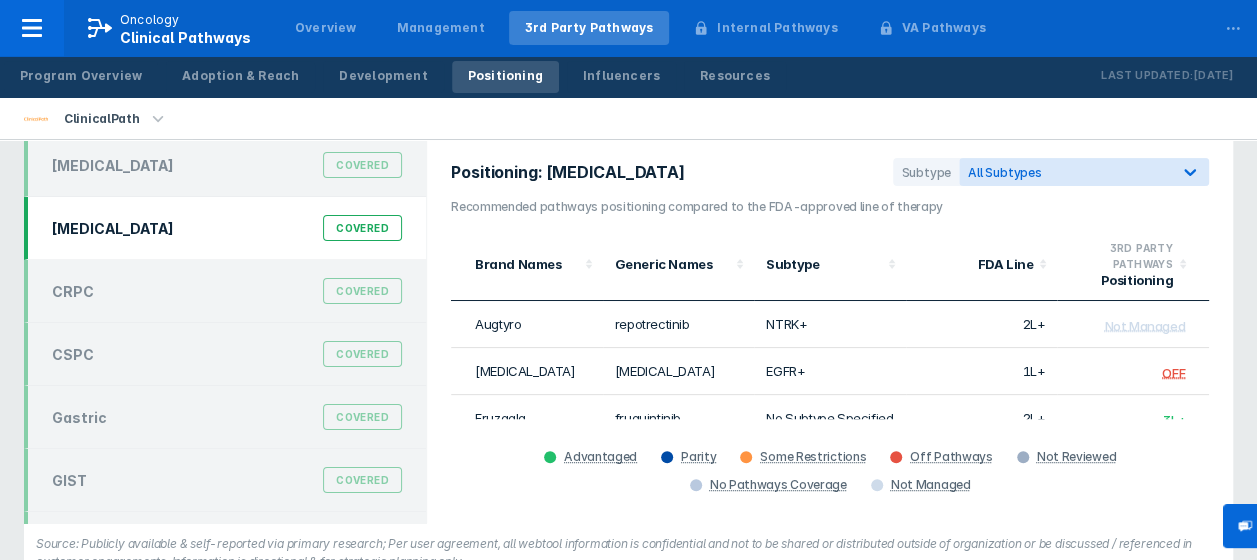 scroll, scrollTop: 110, scrollLeft: 0, axis: vertical 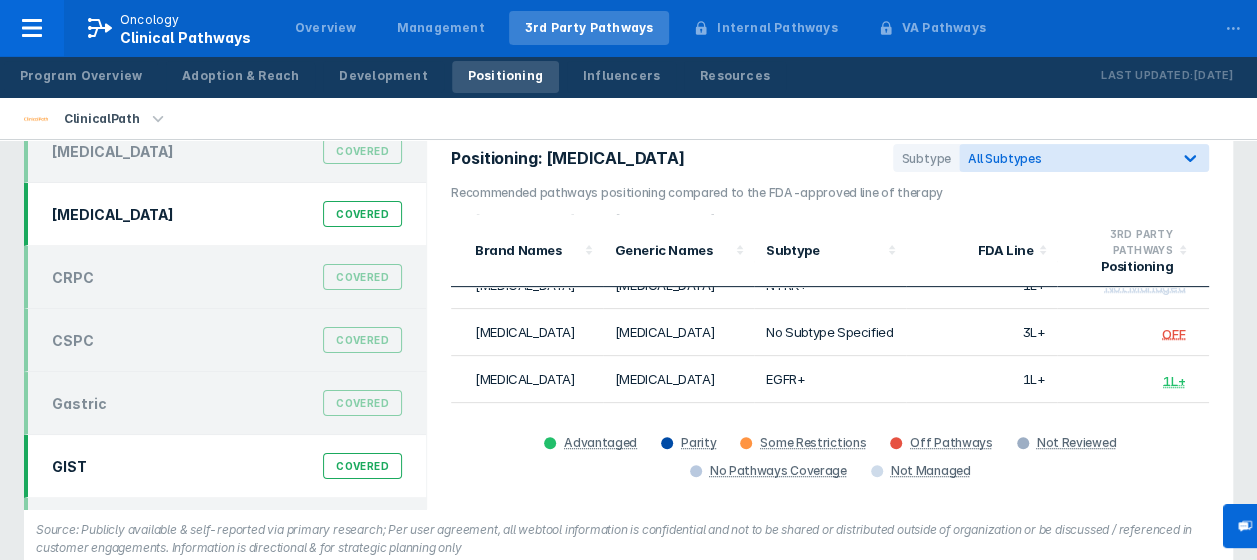 click on "GIST Covered" at bounding box center (227, 466) 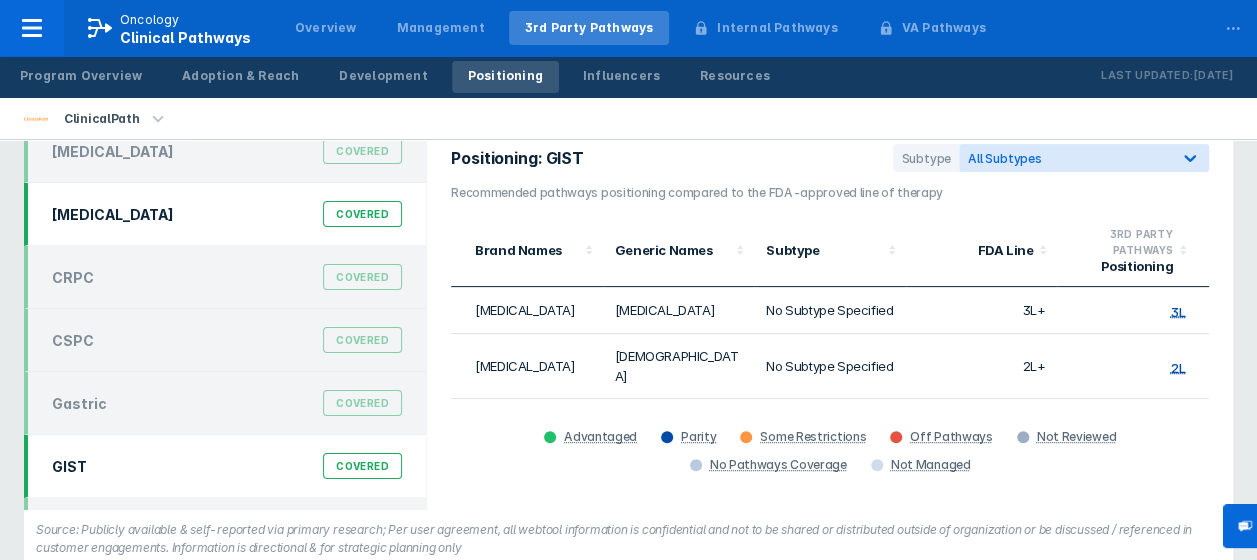 click on "Colorectal Cancer Covered" at bounding box center [225, 214] 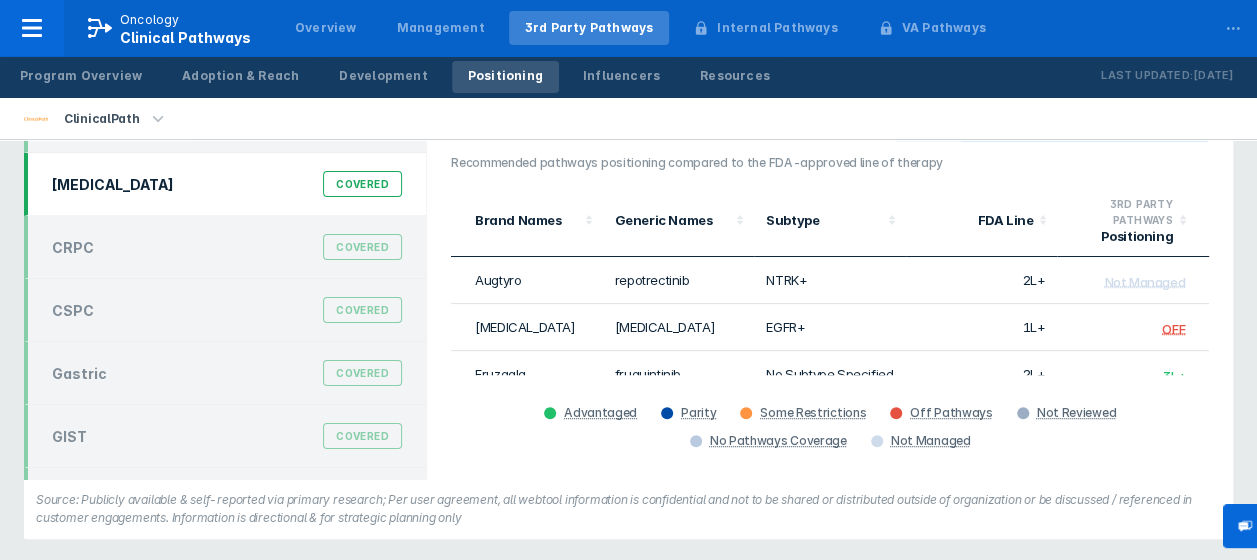 scroll, scrollTop: 154, scrollLeft: 0, axis: vertical 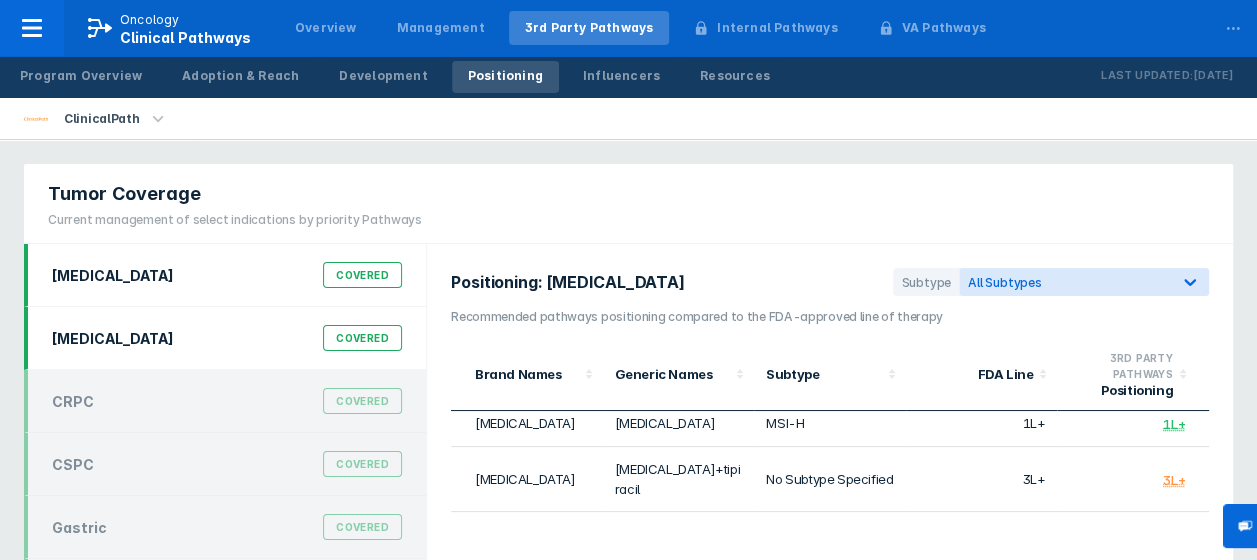 click on "Breast Cancer Covered" at bounding box center [227, 275] 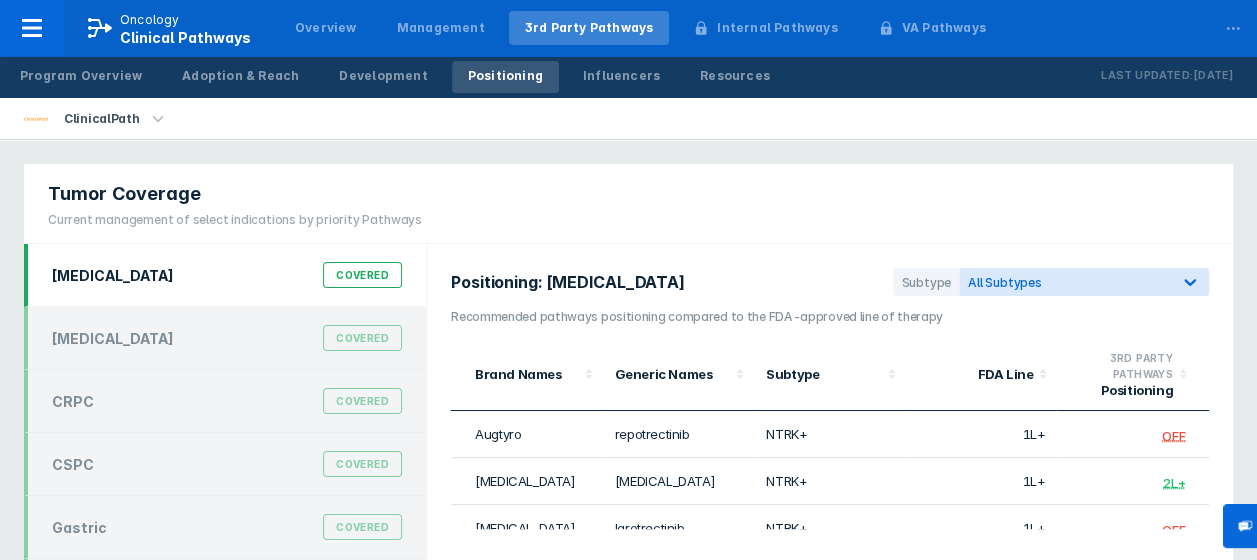 scroll, scrollTop: 20, scrollLeft: 0, axis: vertical 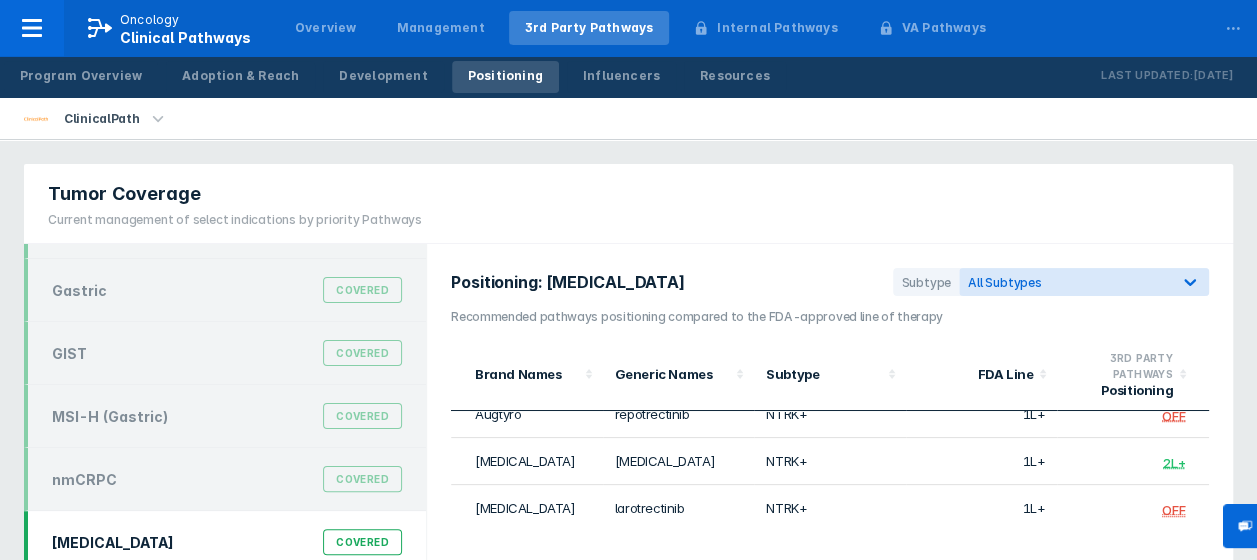 click on "NSCLC Covered" at bounding box center (227, 542) 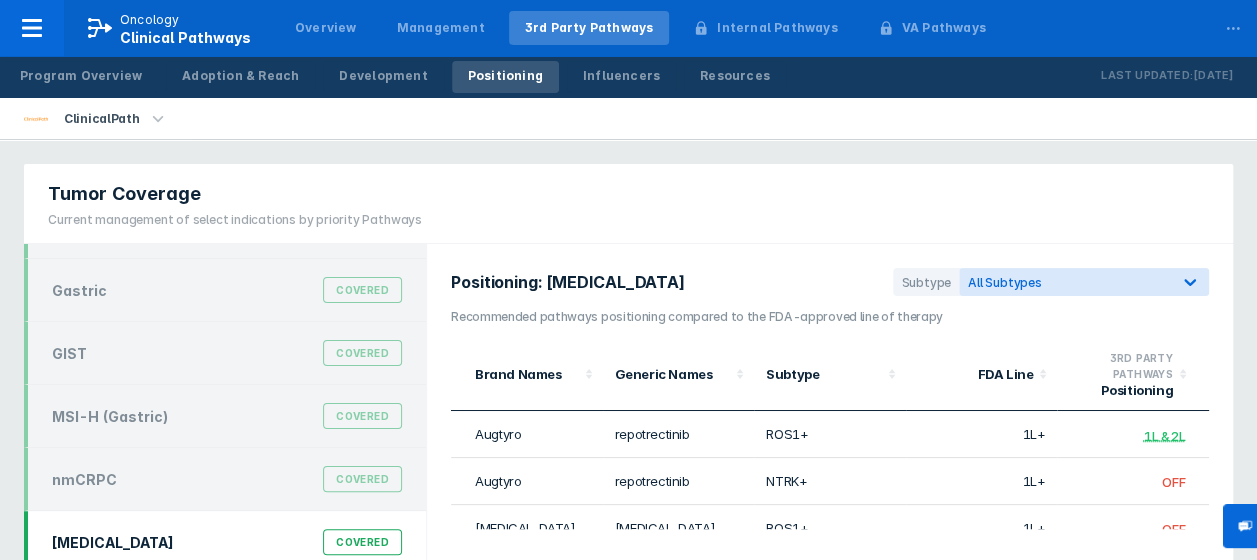 scroll, scrollTop: 112, scrollLeft: 0, axis: vertical 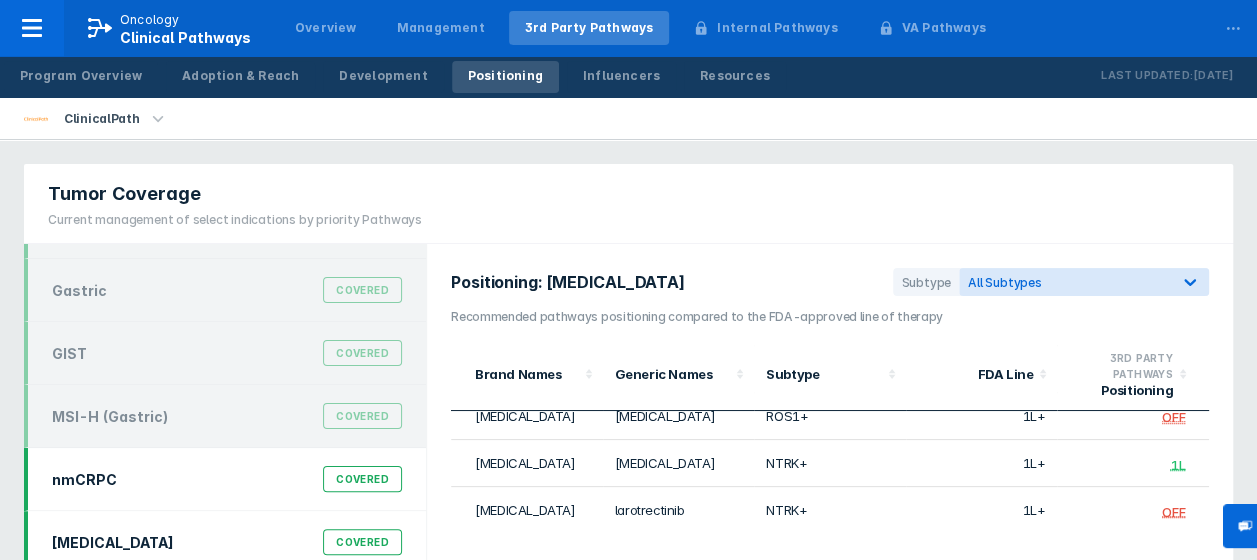 click on "nmCRPC Covered" at bounding box center (227, 479) 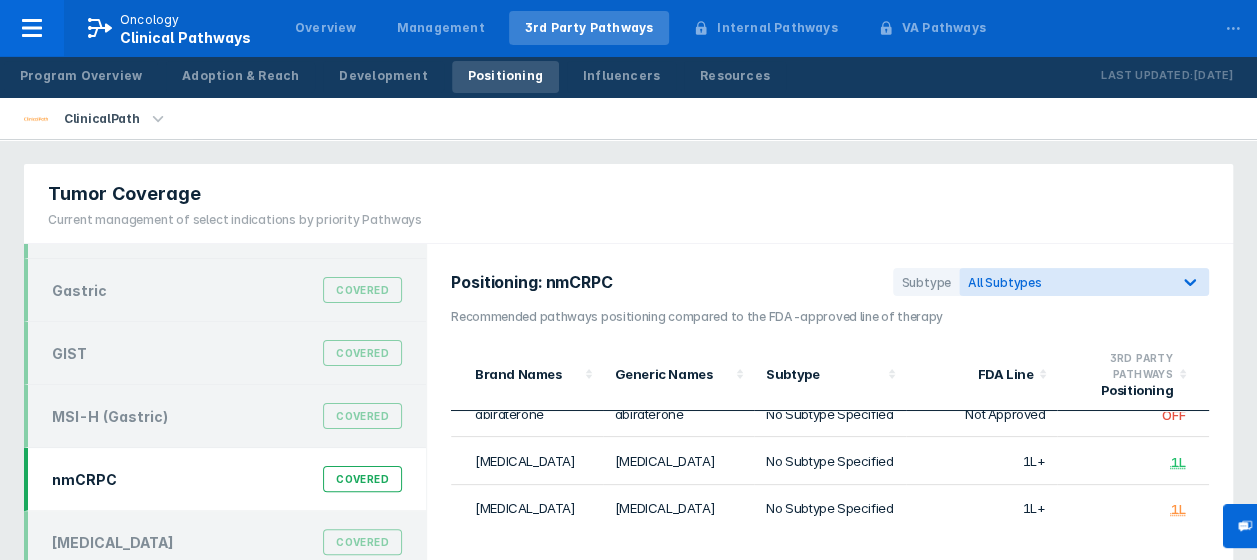 scroll, scrollTop: 0, scrollLeft: 0, axis: both 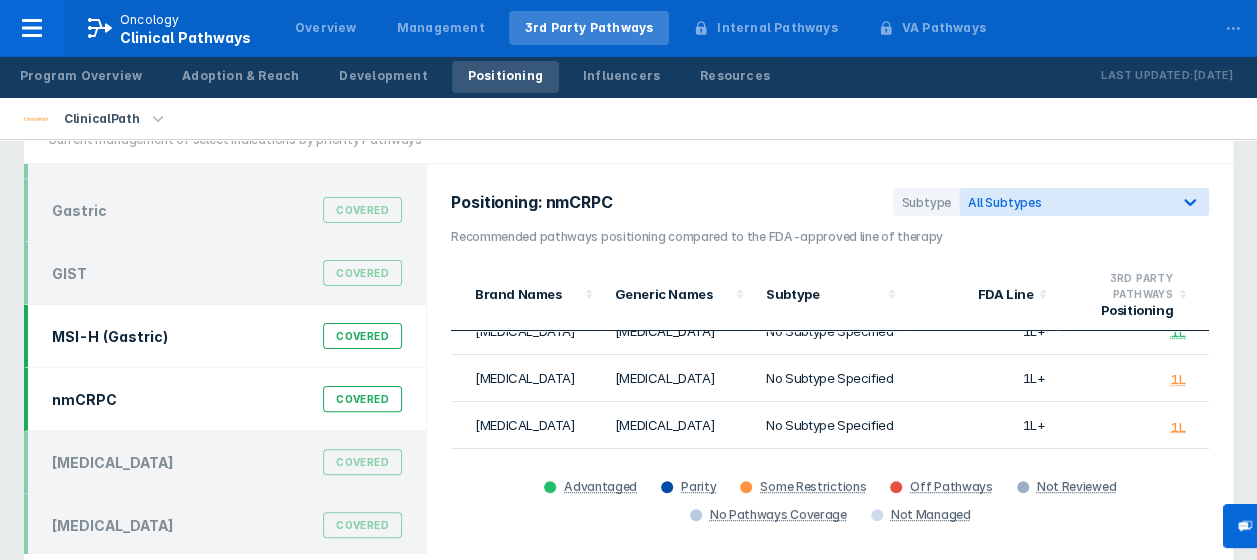click on "MSI-H (Gastric) Covered" at bounding box center [227, 336] 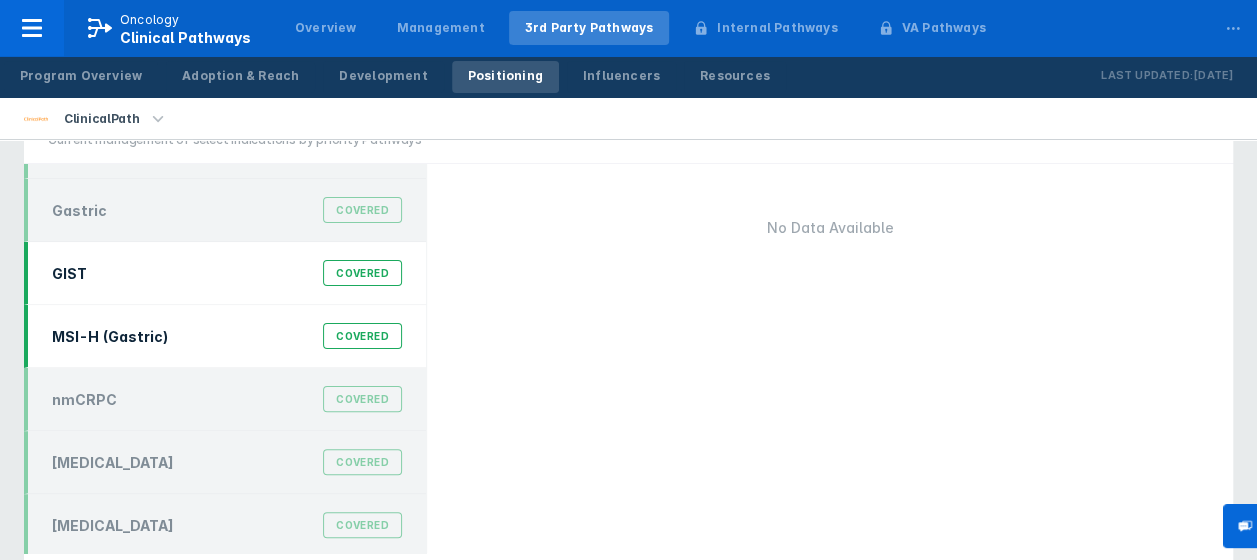 click on "GIST Covered" at bounding box center (227, 273) 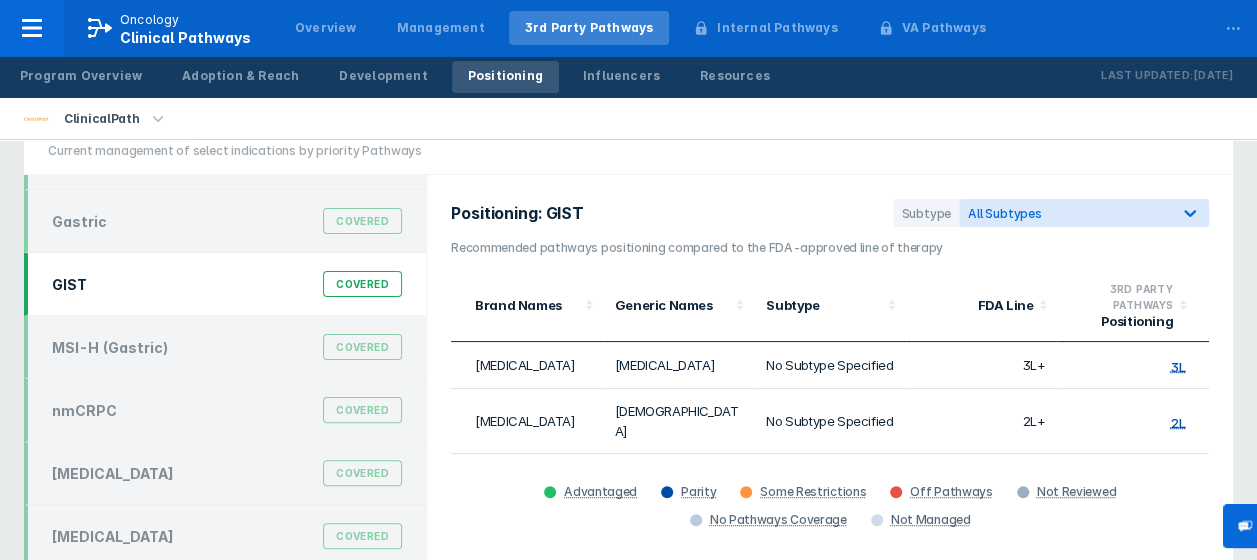 scroll, scrollTop: 0, scrollLeft: 0, axis: both 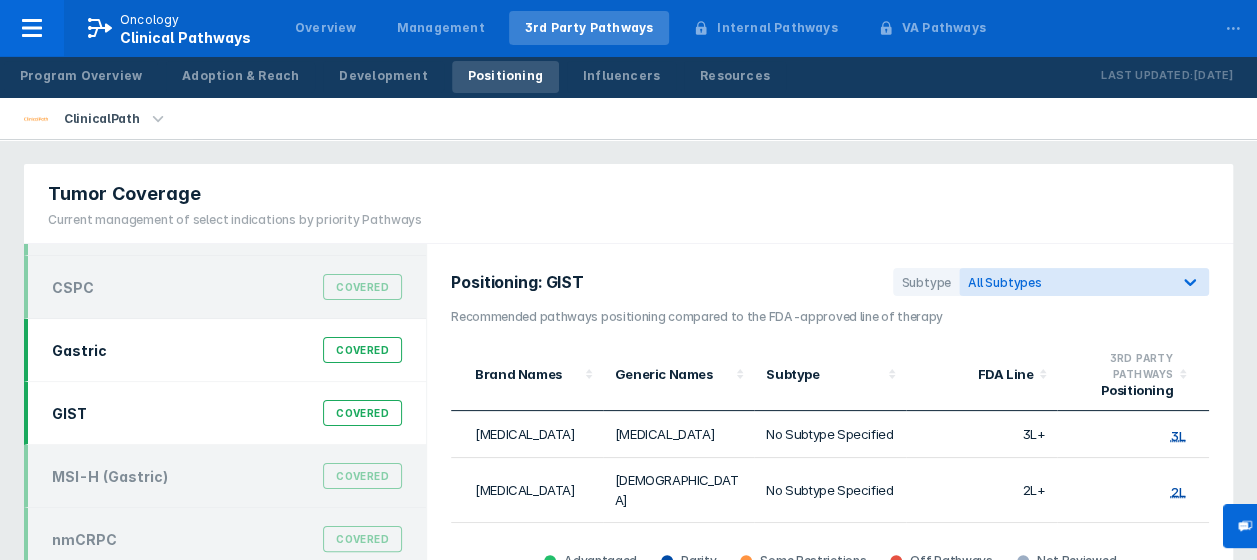 click on "Gastric Covered" at bounding box center [227, 350] 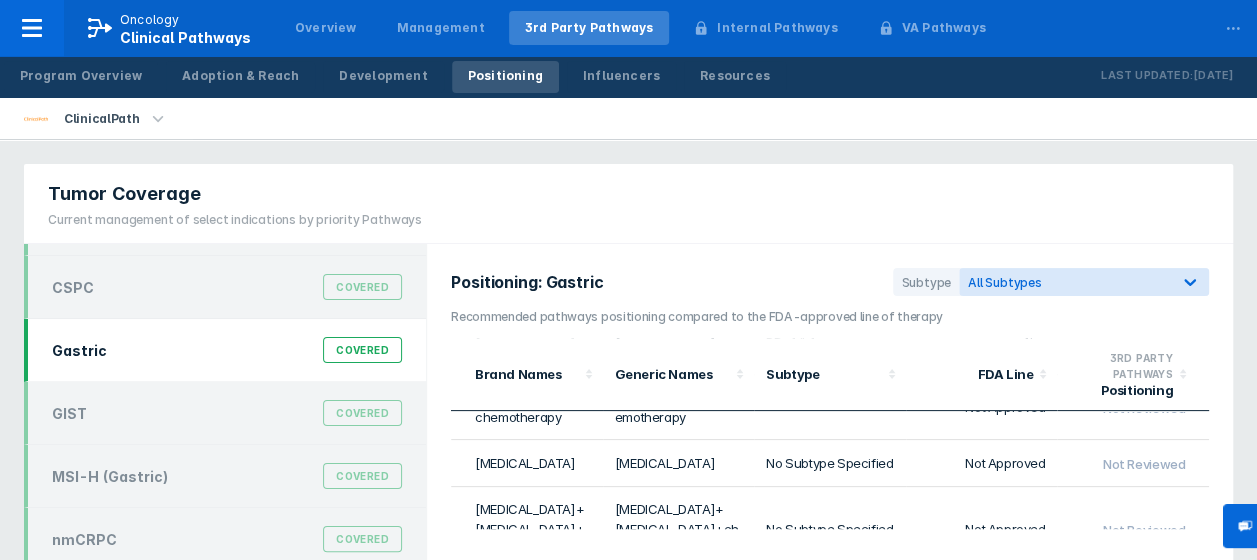scroll, scrollTop: 348, scrollLeft: 0, axis: vertical 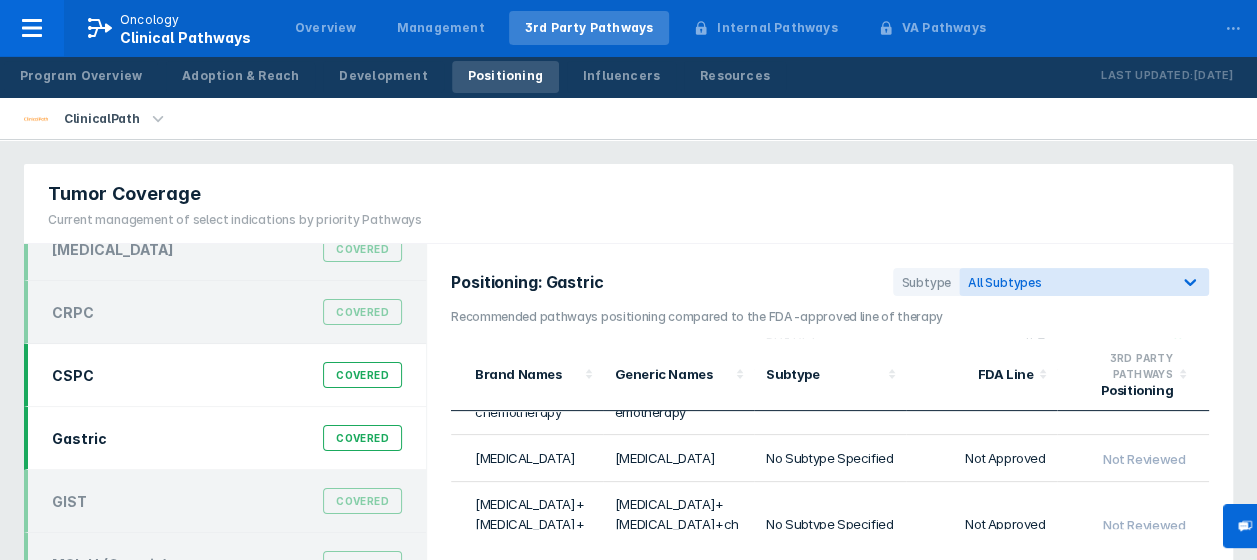 click on "CSPC Covered" at bounding box center [227, 375] 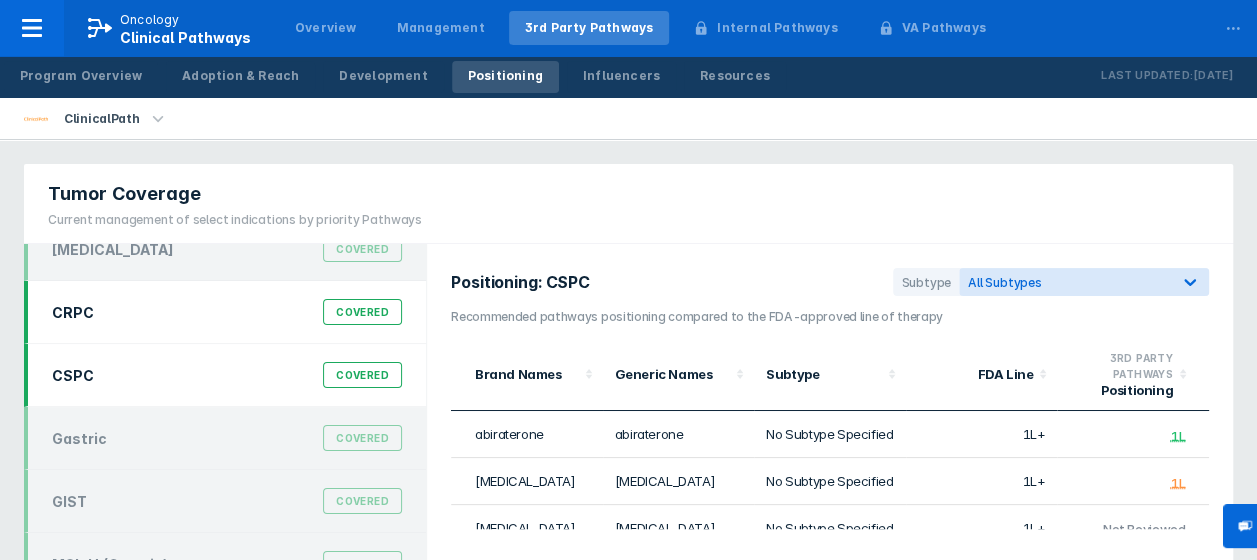 click on "CRPC Covered" at bounding box center [227, 312] 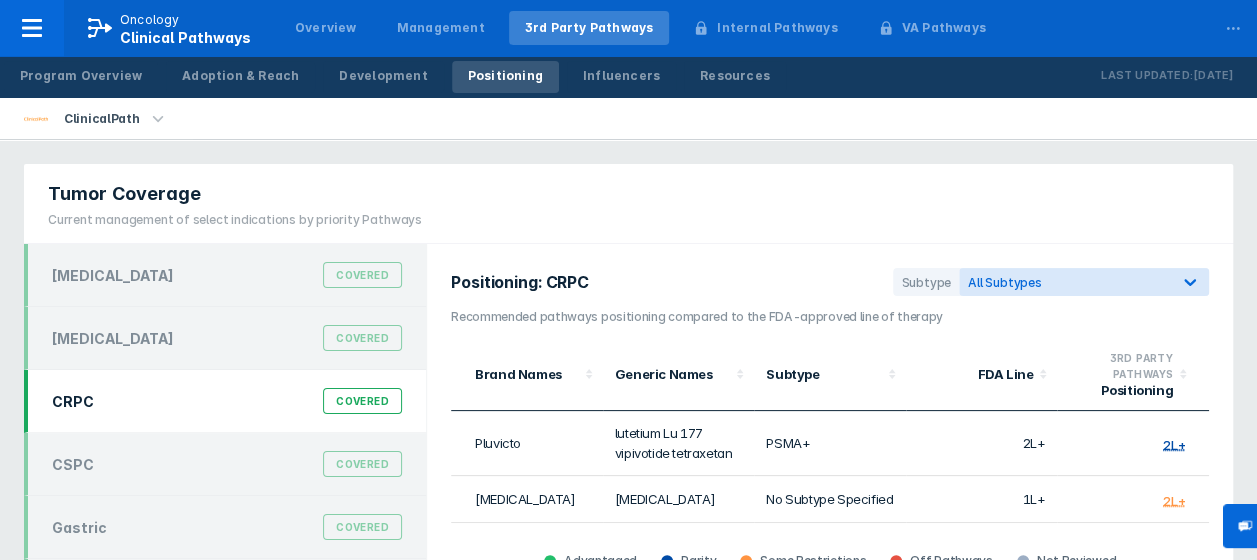 scroll, scrollTop: 0, scrollLeft: 0, axis: both 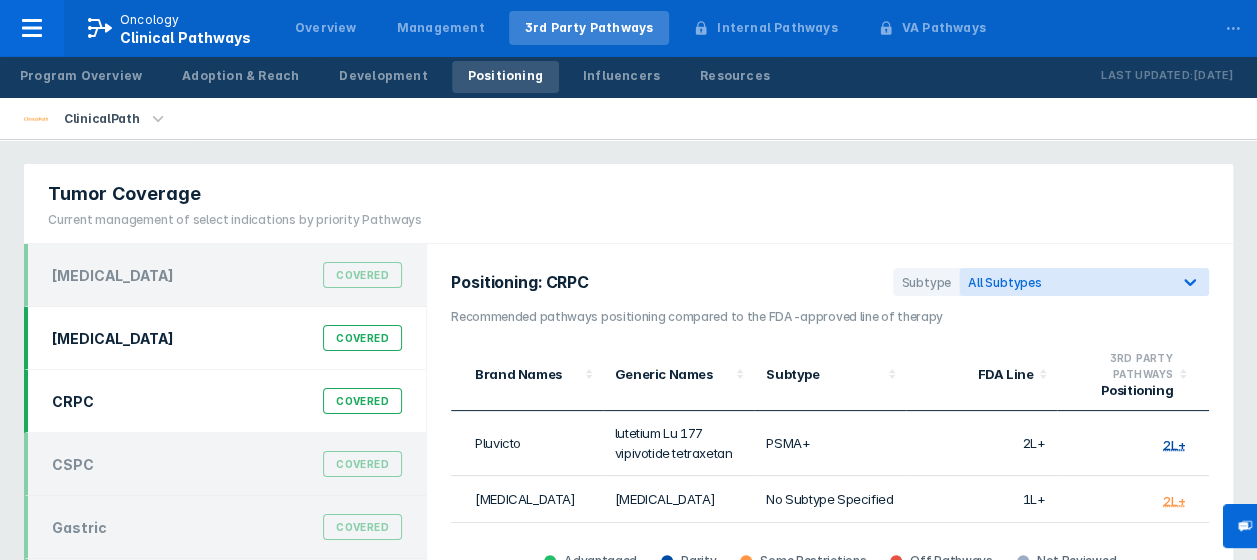 click on "Colorectal Cancer" at bounding box center [113, 338] 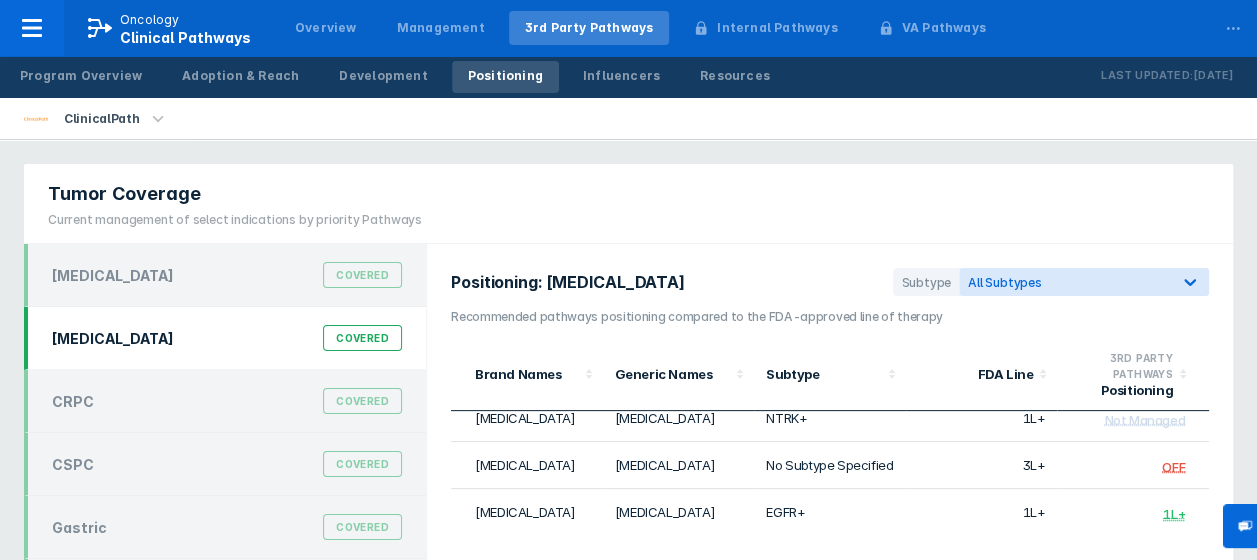 scroll, scrollTop: 388, scrollLeft: 0, axis: vertical 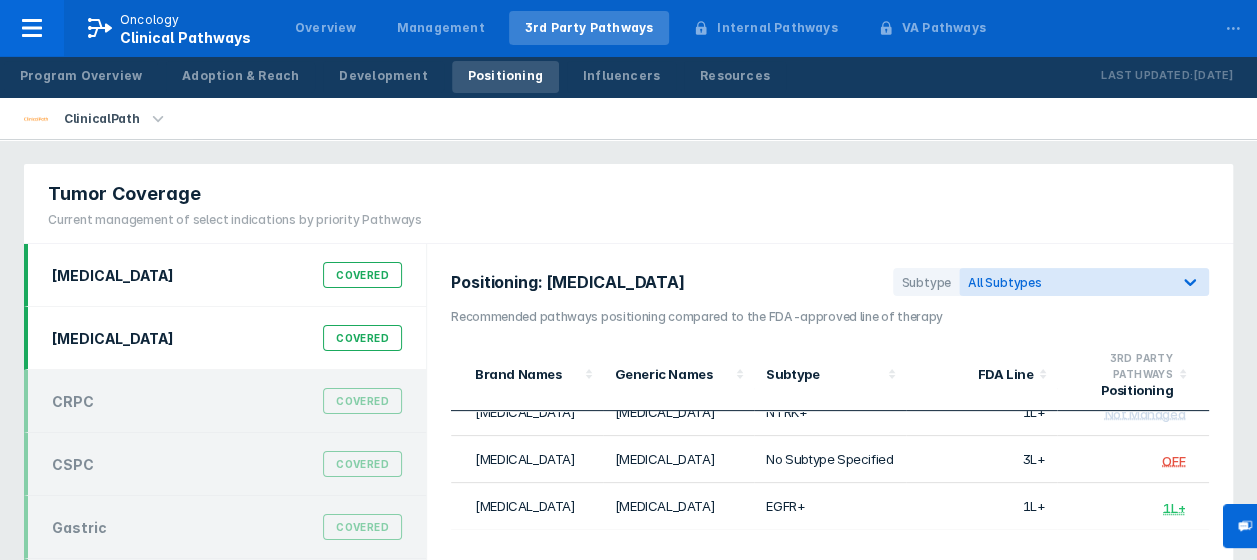 click on "Breast Cancer Covered" at bounding box center [227, 275] 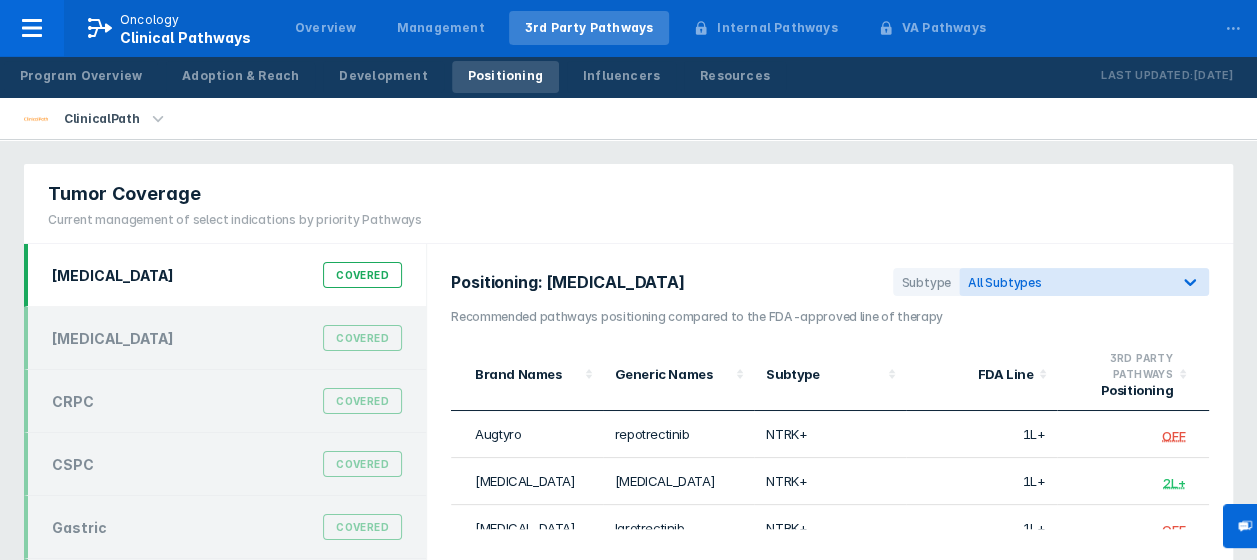 scroll, scrollTop: 20, scrollLeft: 0, axis: vertical 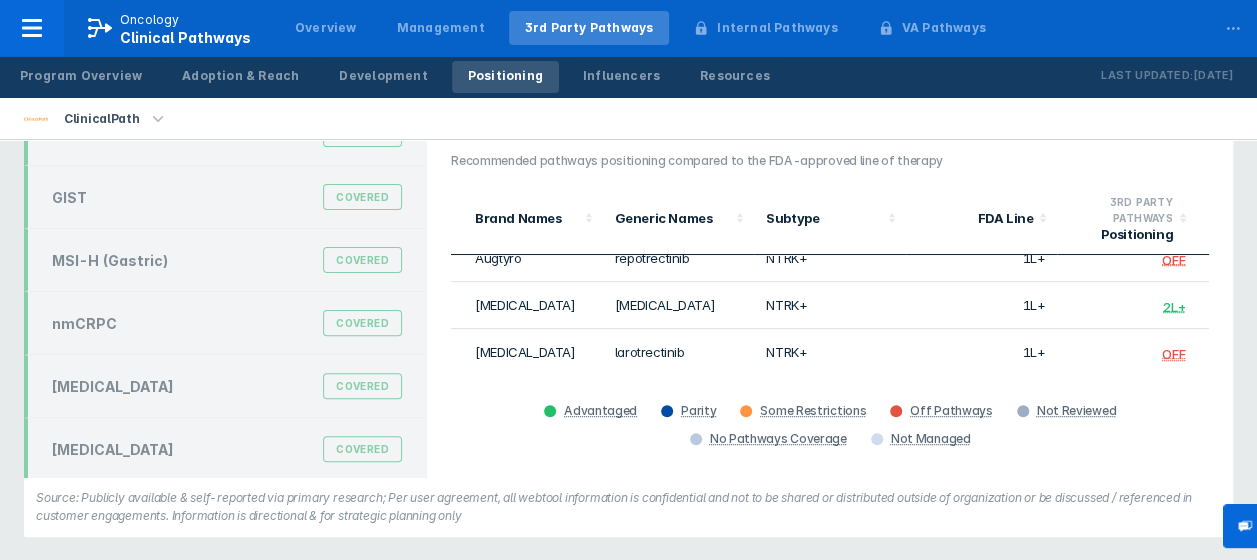 click 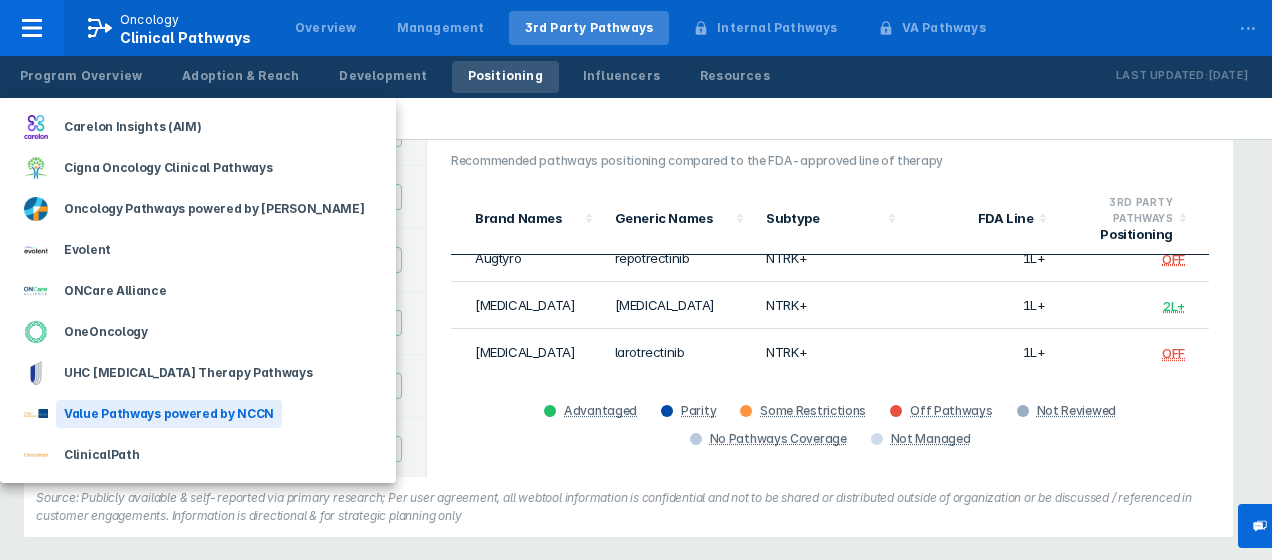 click on "Value Pathways powered by NCCN" at bounding box center (169, 414) 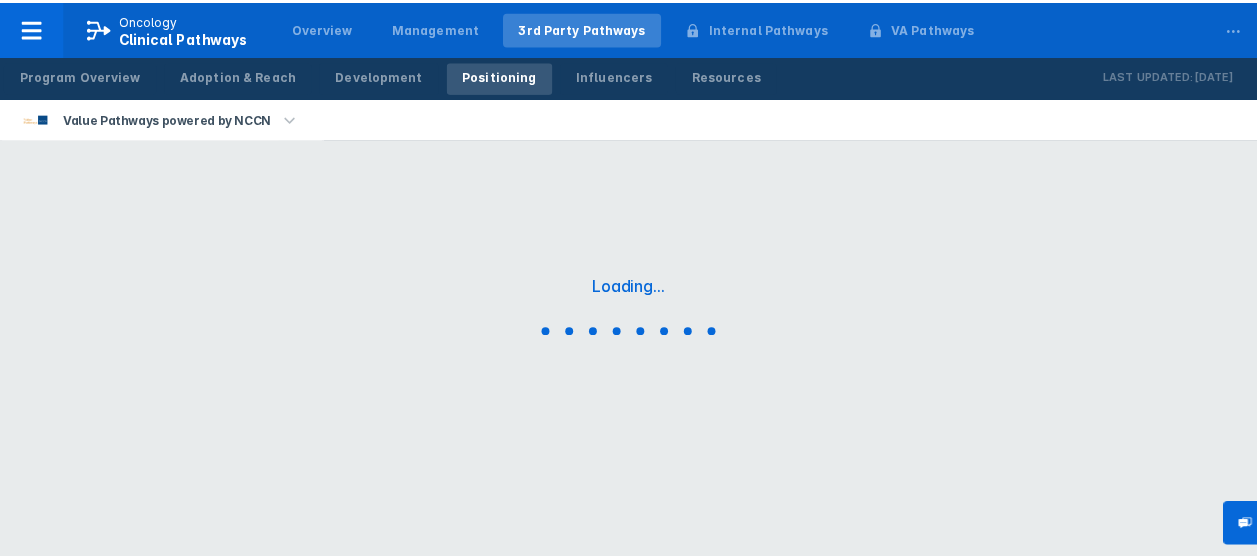 scroll, scrollTop: 0, scrollLeft: 0, axis: both 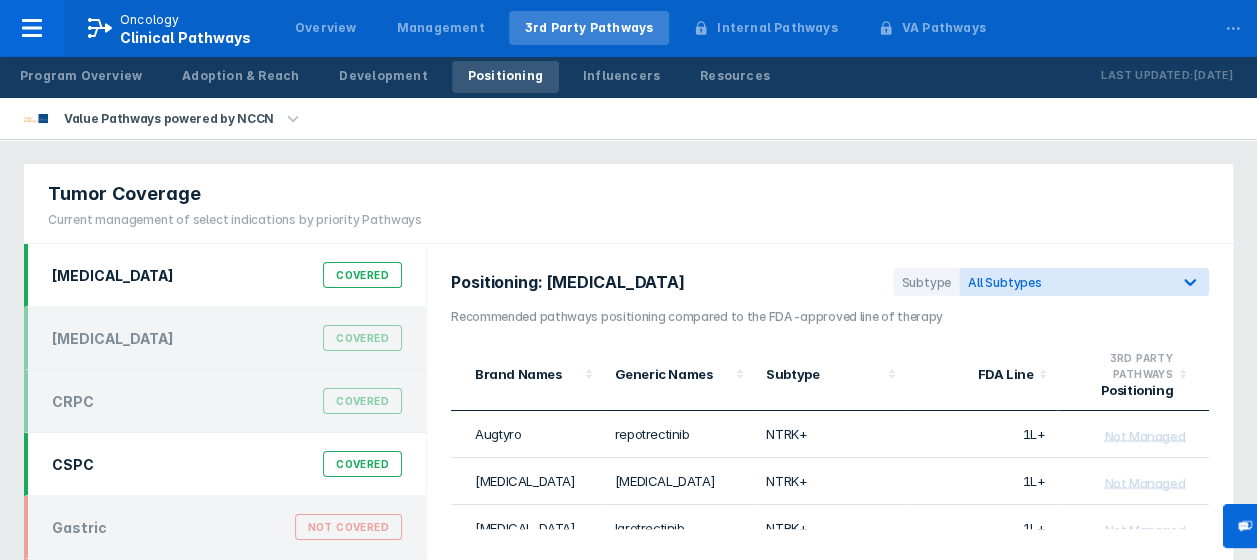 click on "CSPC Covered" at bounding box center (227, 464) 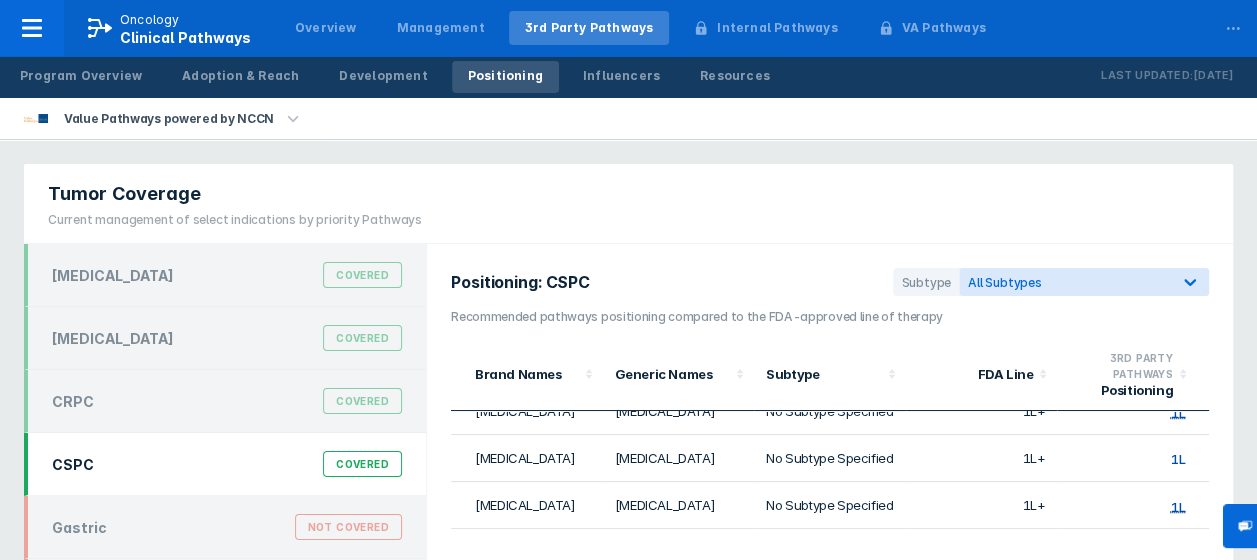 scroll, scrollTop: 140, scrollLeft: 0, axis: vertical 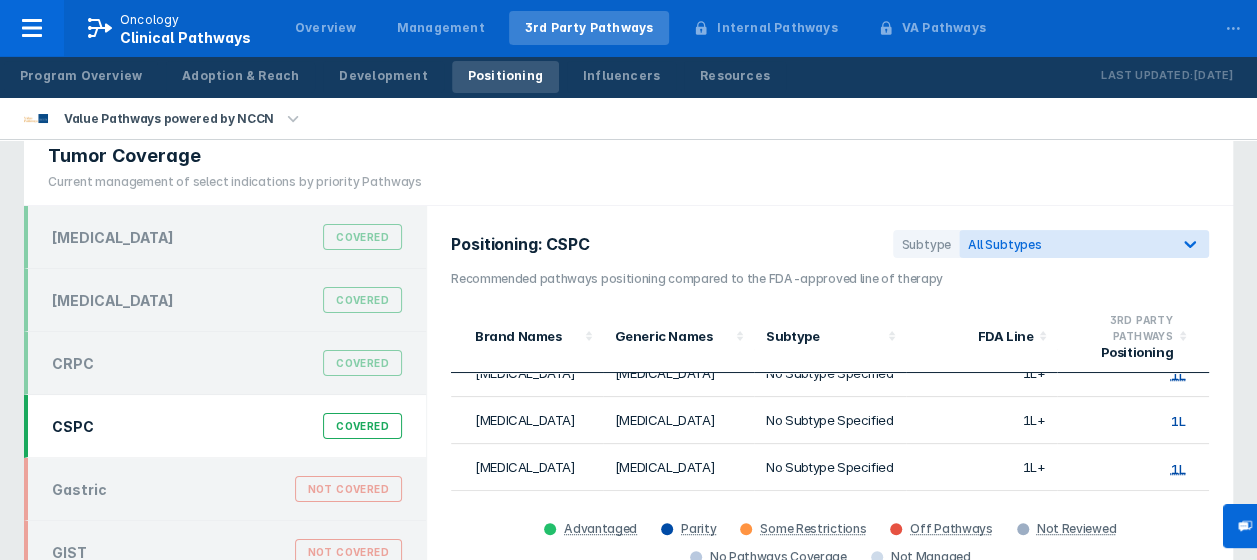 click 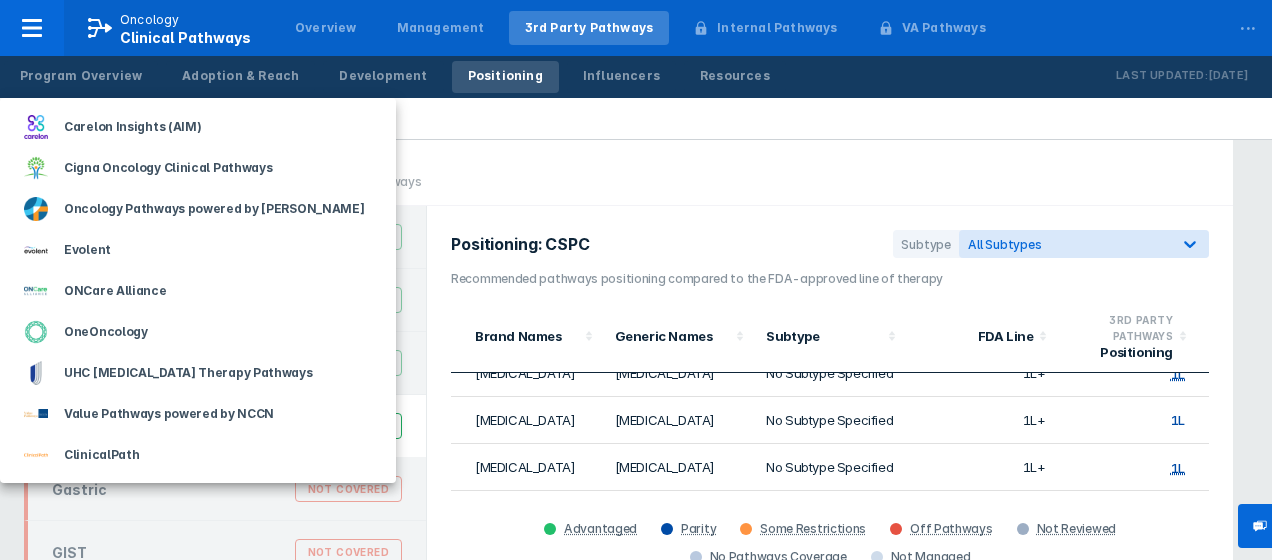 click at bounding box center (636, 280) 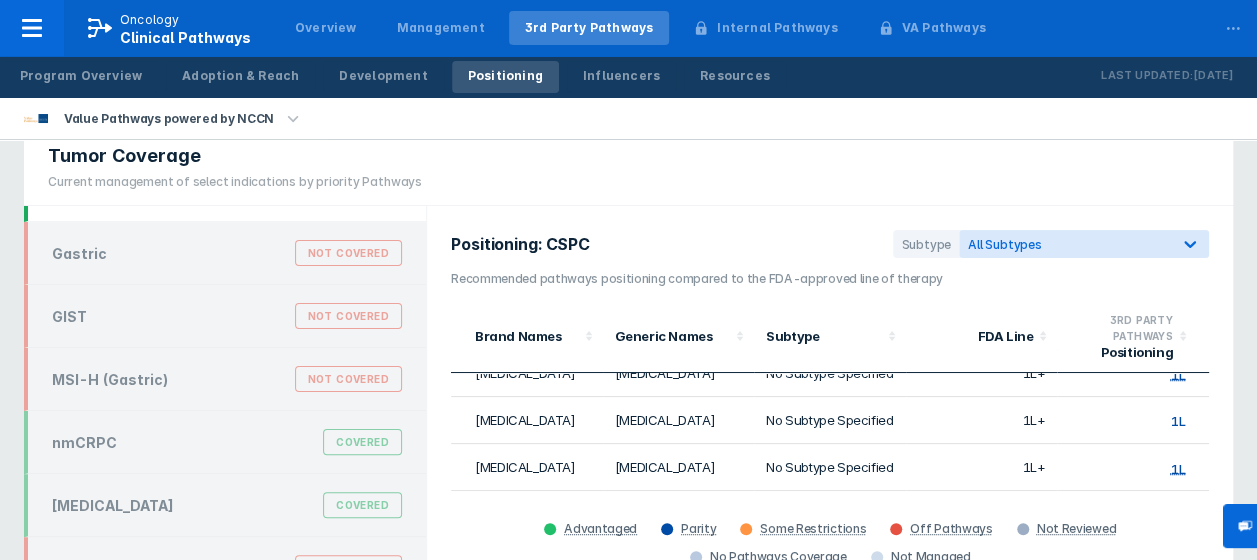scroll, scrollTop: 237, scrollLeft: 0, axis: vertical 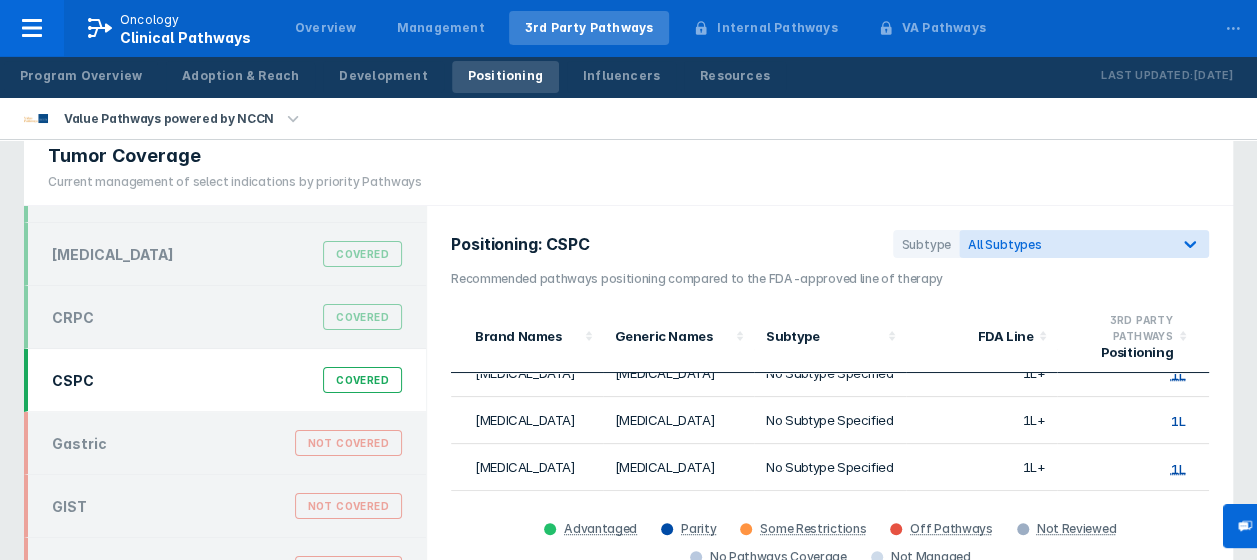 click 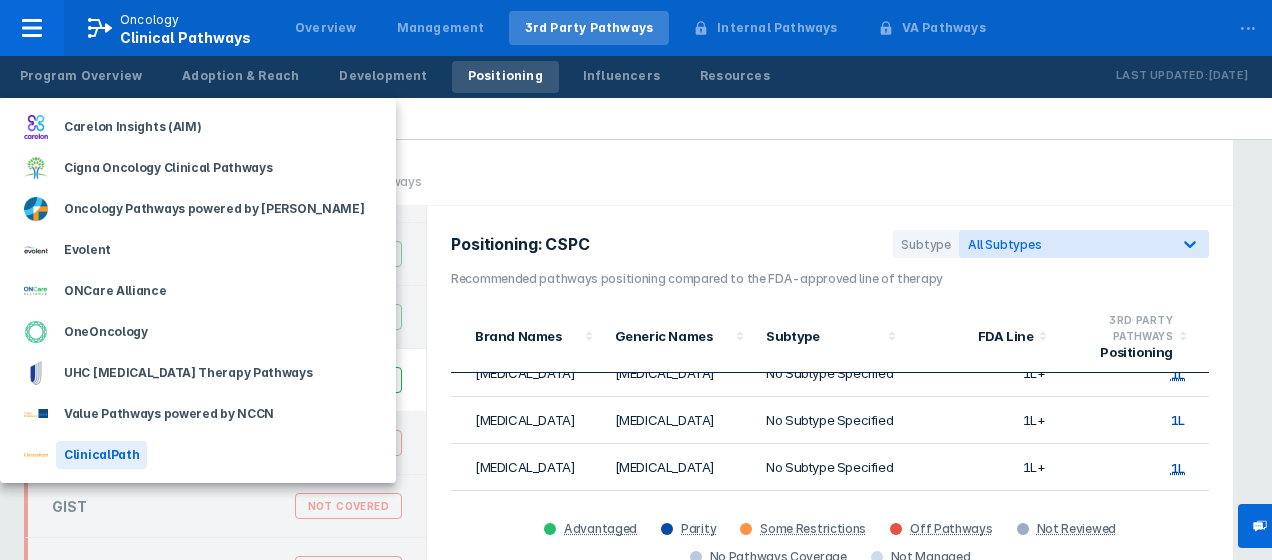 click on "ClinicalPath" at bounding box center (198, 454) 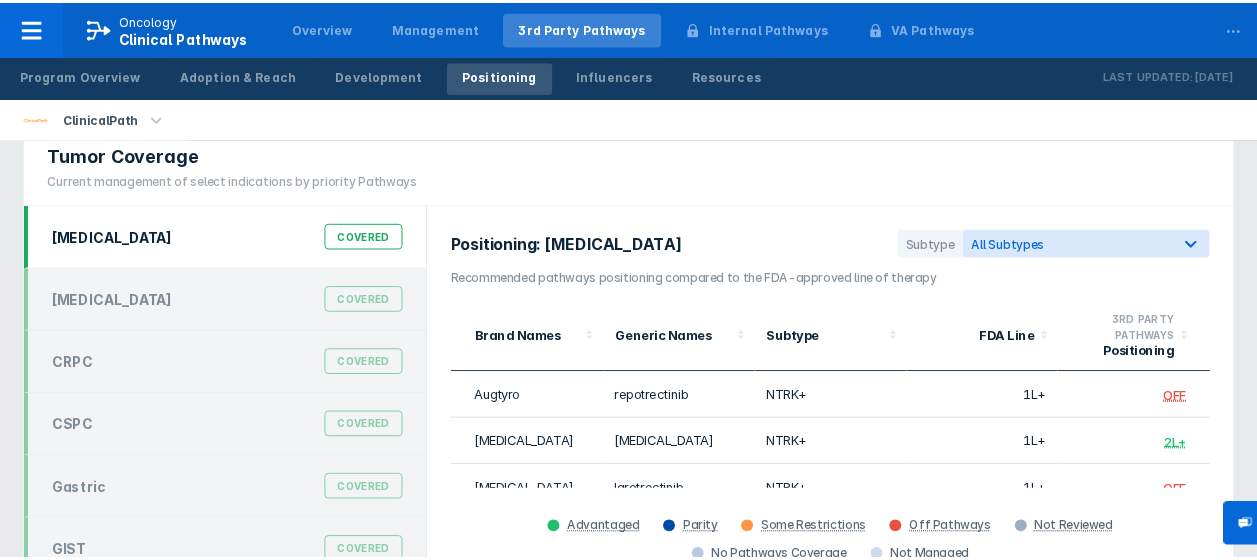 scroll, scrollTop: 0, scrollLeft: 0, axis: both 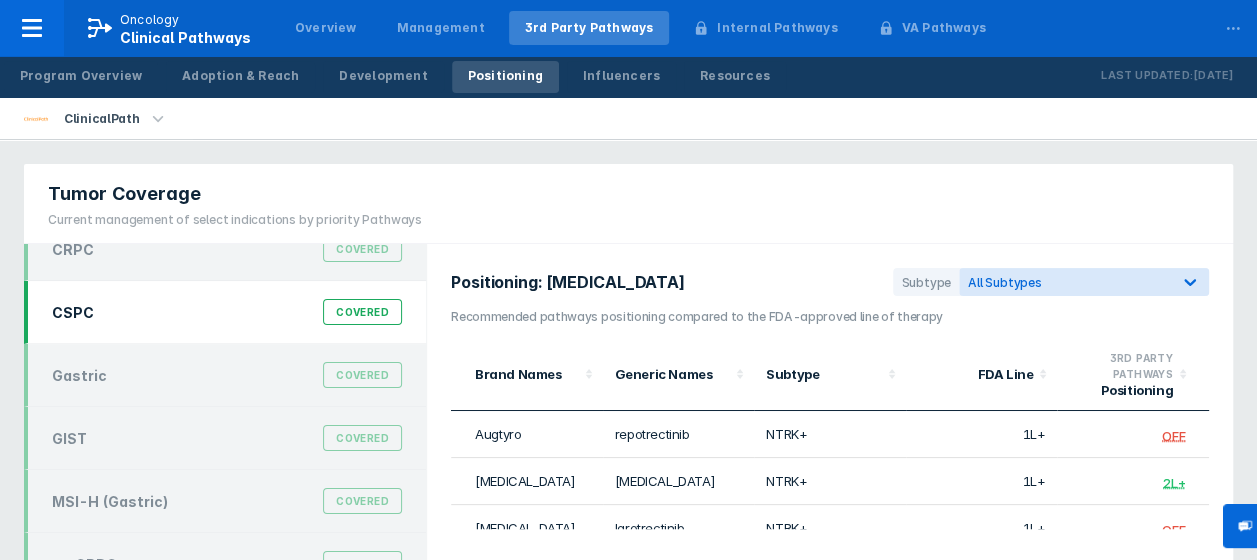 click on "CSPC Covered" at bounding box center (227, 312) 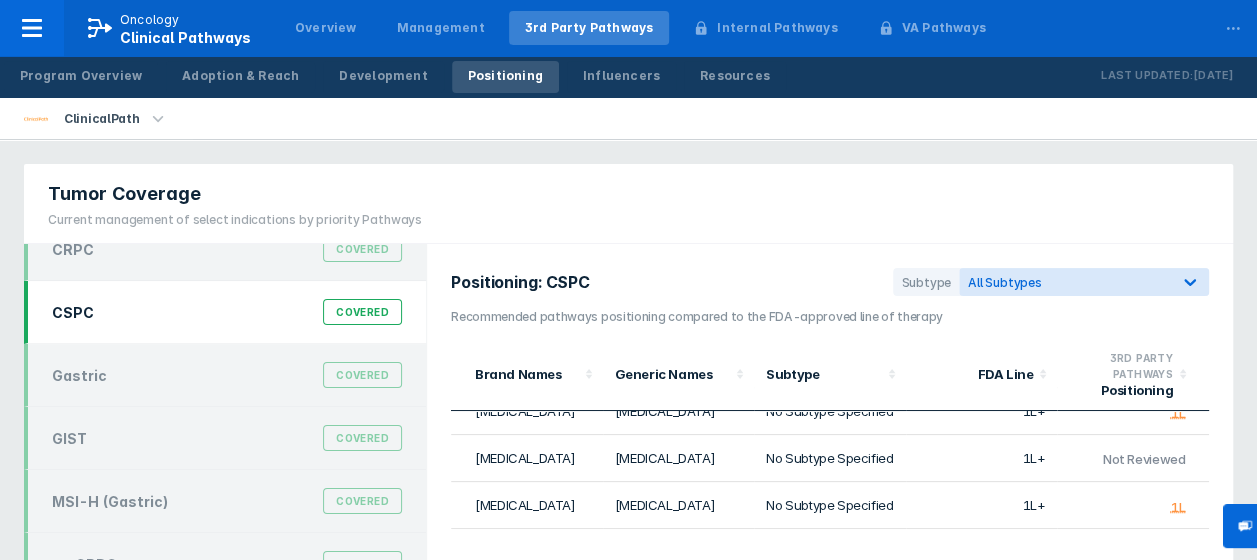 scroll, scrollTop: 140, scrollLeft: 0, axis: vertical 